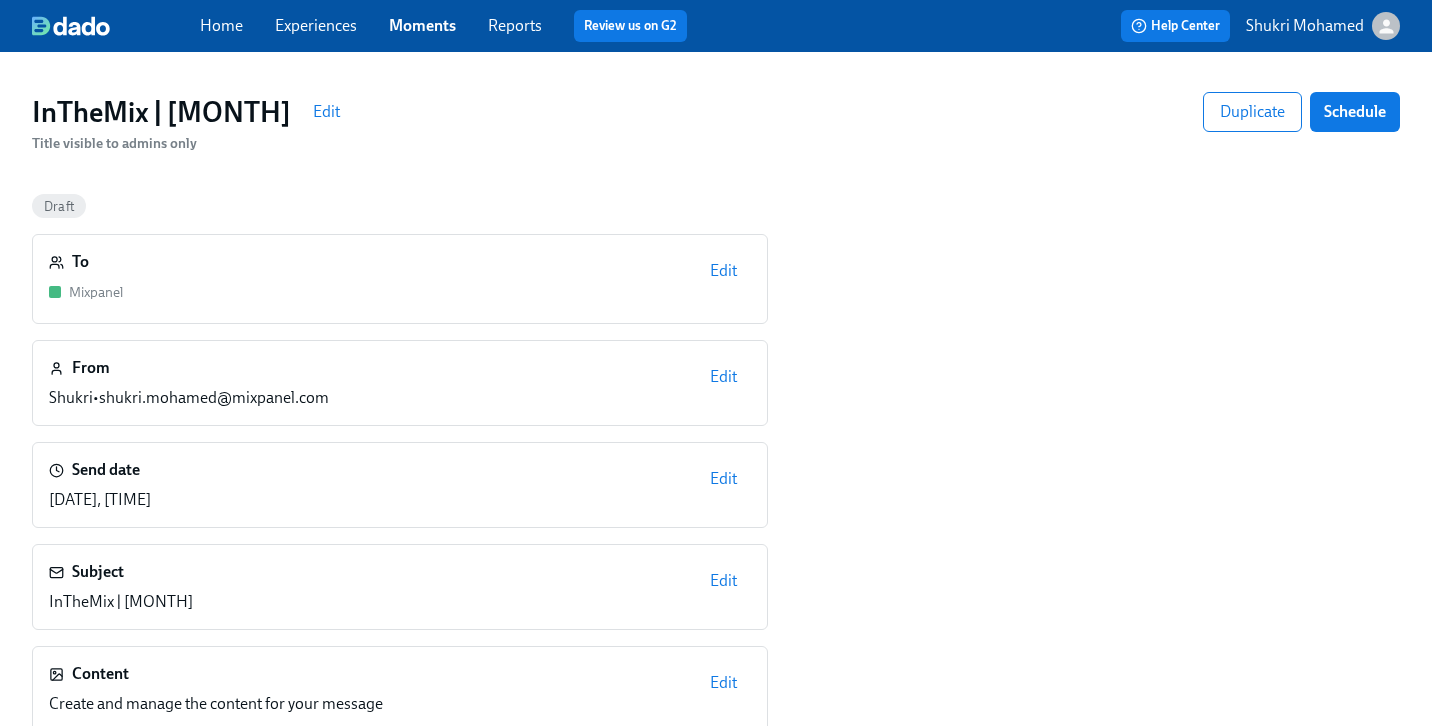 scroll, scrollTop: 174, scrollLeft: 0, axis: vertical 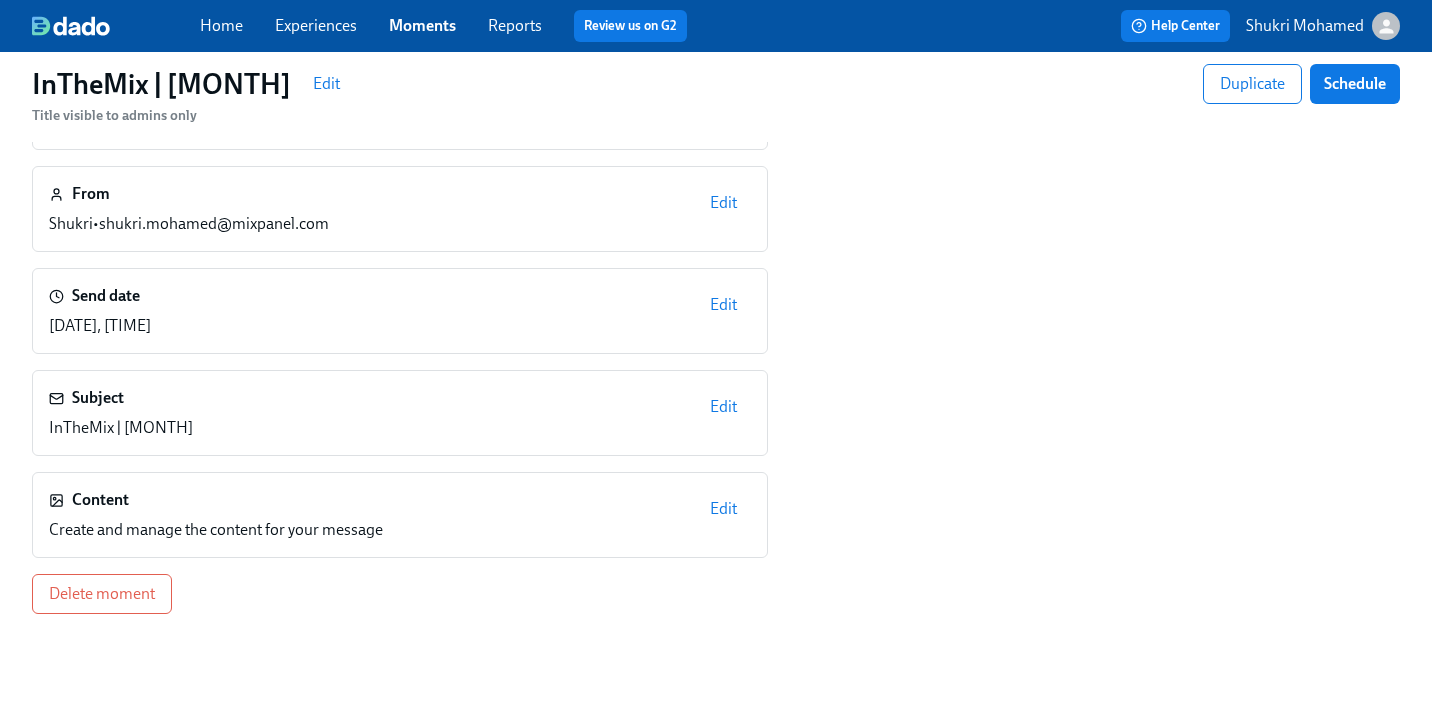 click on "Edit" at bounding box center [723, 509] 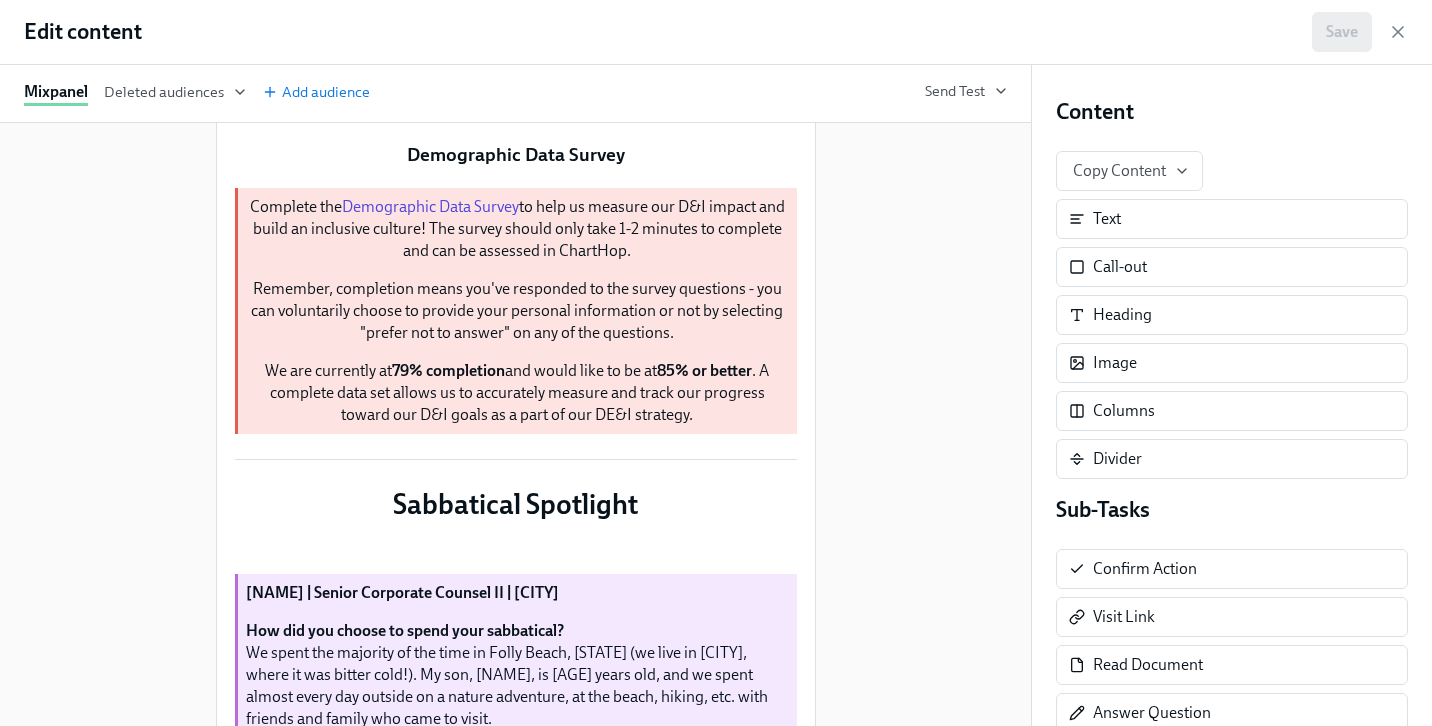 scroll, scrollTop: 1387, scrollLeft: 0, axis: vertical 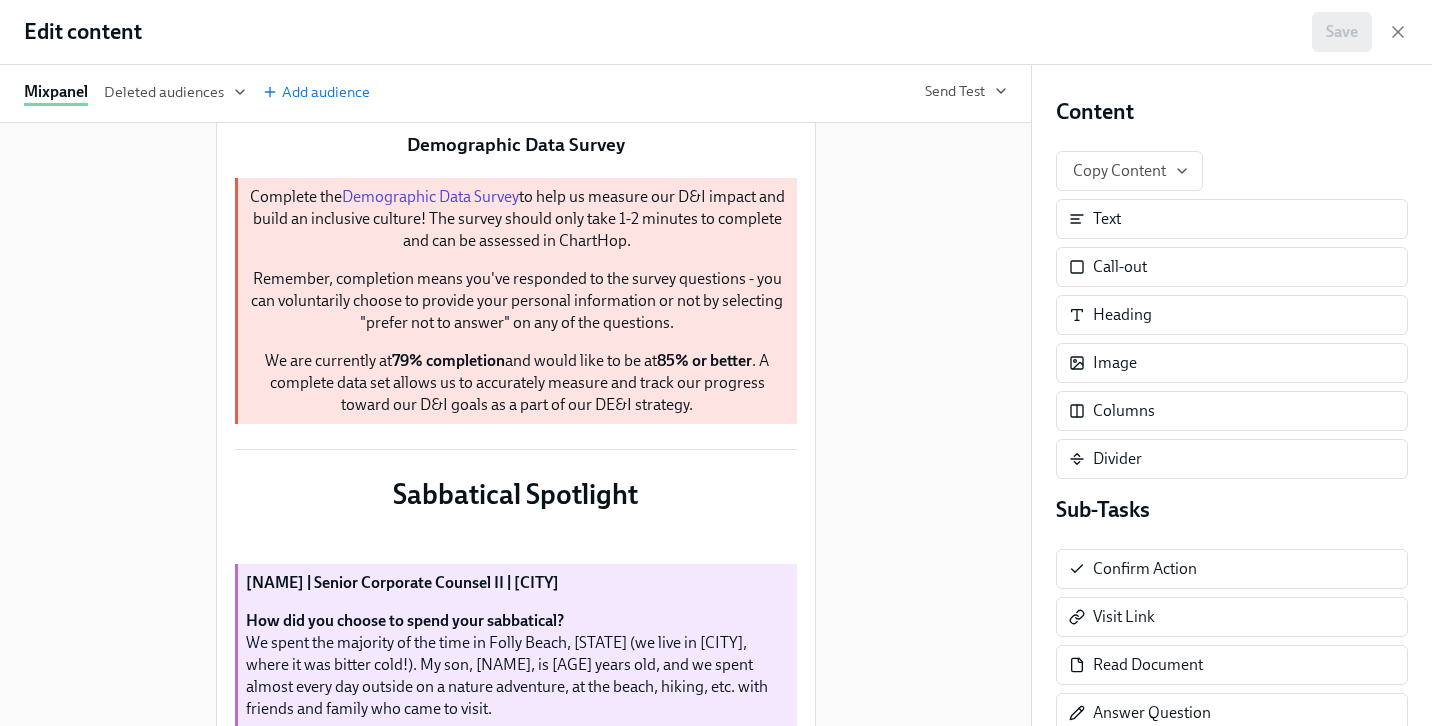 click on "We’re excited to invite our next MixOn (Mixpanel Onboarding) cohort! MixOn is a pivotal milestone in a new hire’s journey at Mixpanel. It's designed to foster alignment, inclusion, and a strong connection to our business through intentional team bonding activities and engaging speaker sessions.
📅 Monday, [MONTH] [DATE]th to Wednesday, [MONTH] [DATE]th, [YEAR]
📍 [CITY] HQ
👤 Q2 New Hires based in North America
RSVP invites will be sent out this week. Please reach out to [NAME] with any questions.
(pic below from our May cohort)   Duplicate   Delete" at bounding box center [516, -221] 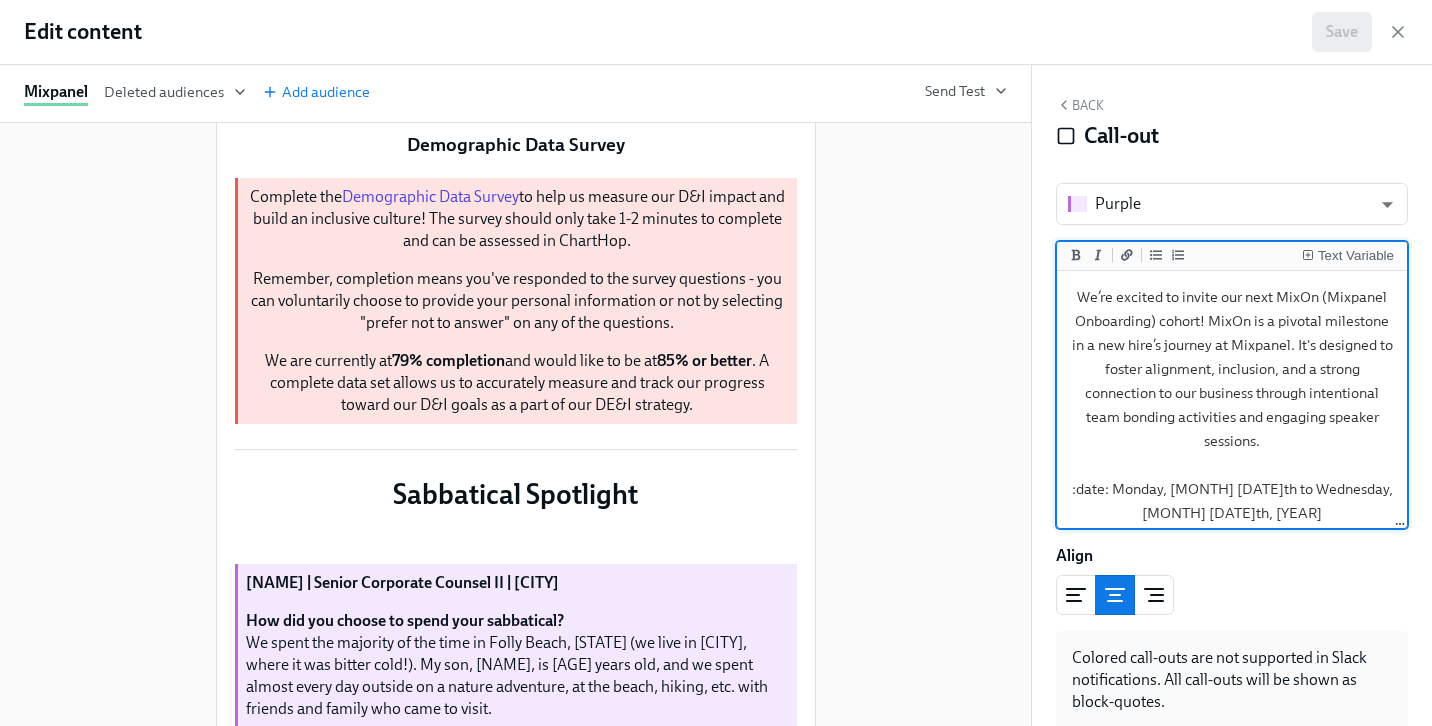 scroll, scrollTop: 201, scrollLeft: 0, axis: vertical 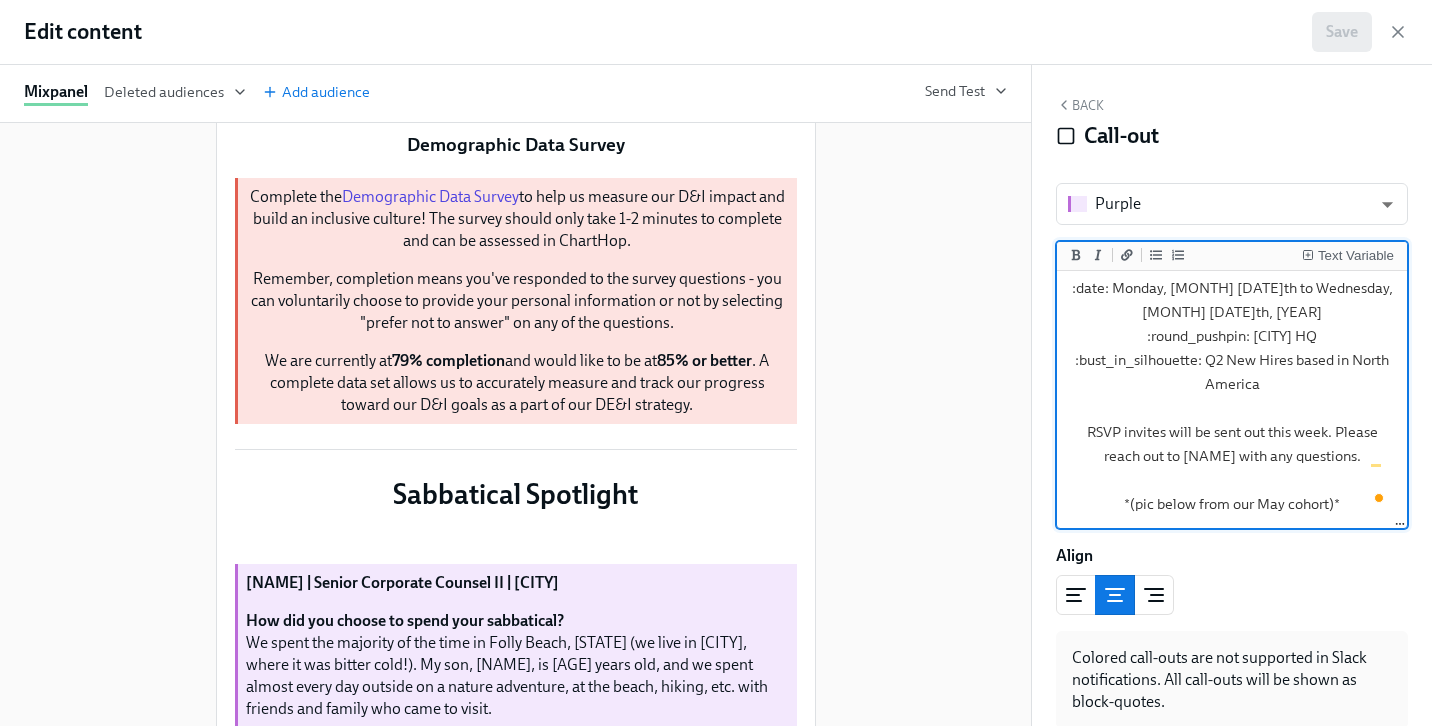 drag, startPoint x: 1074, startPoint y: 298, endPoint x: 1403, endPoint y: 559, distance: 419.95477 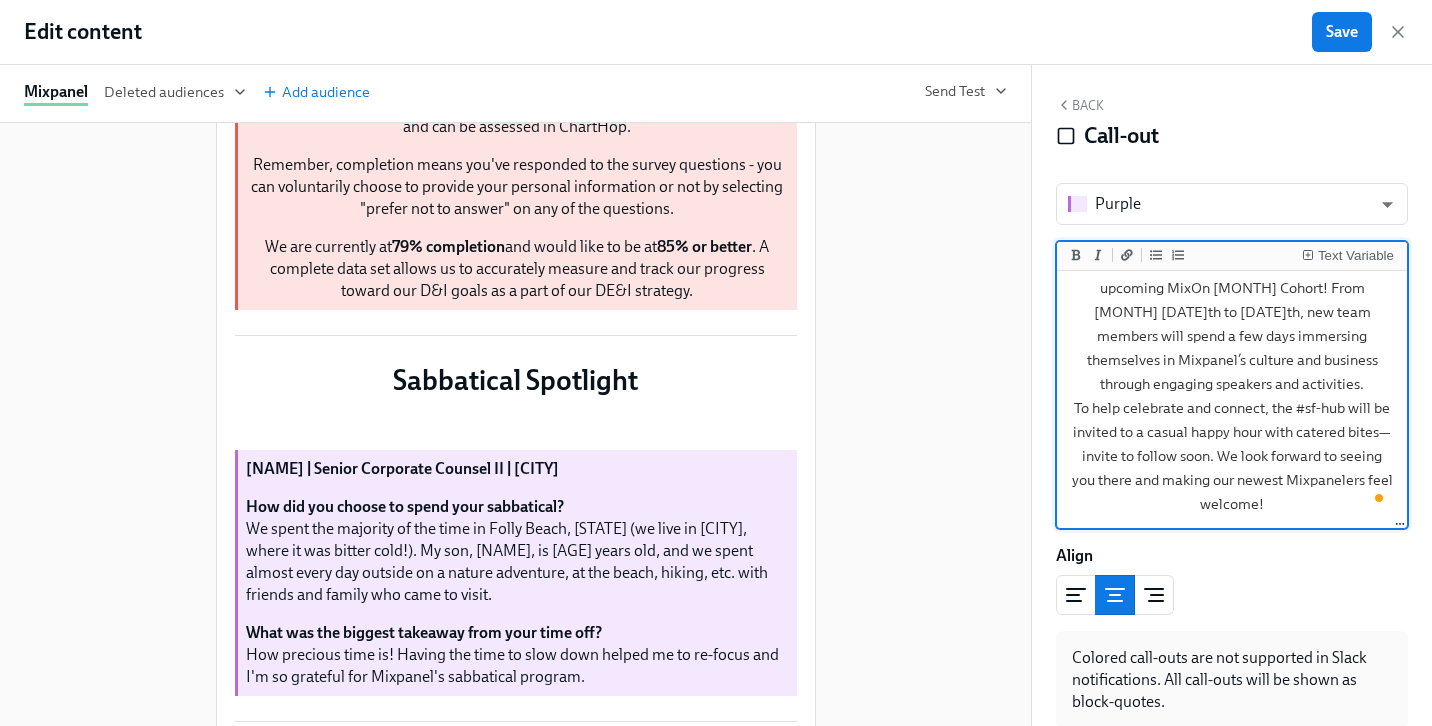 click on "We’re excited to welcome over 30 new hires across our North America hubs to SF HQ for our upcoming MixOn [MONTH] Cohort! From [MONTH] [DATE]th to [DATE]th, new team members will spend a few days immersing themselves in Mixpanel’s culture and business through engaging speakers and activities.
To help celebrate and connect, the #sf-hub will be invited to a casual happy hour with catered bites—invite to follow soon. We look forward to seeing you there and making our newest Mixpanelers feel welcome!" at bounding box center (1232, 372) 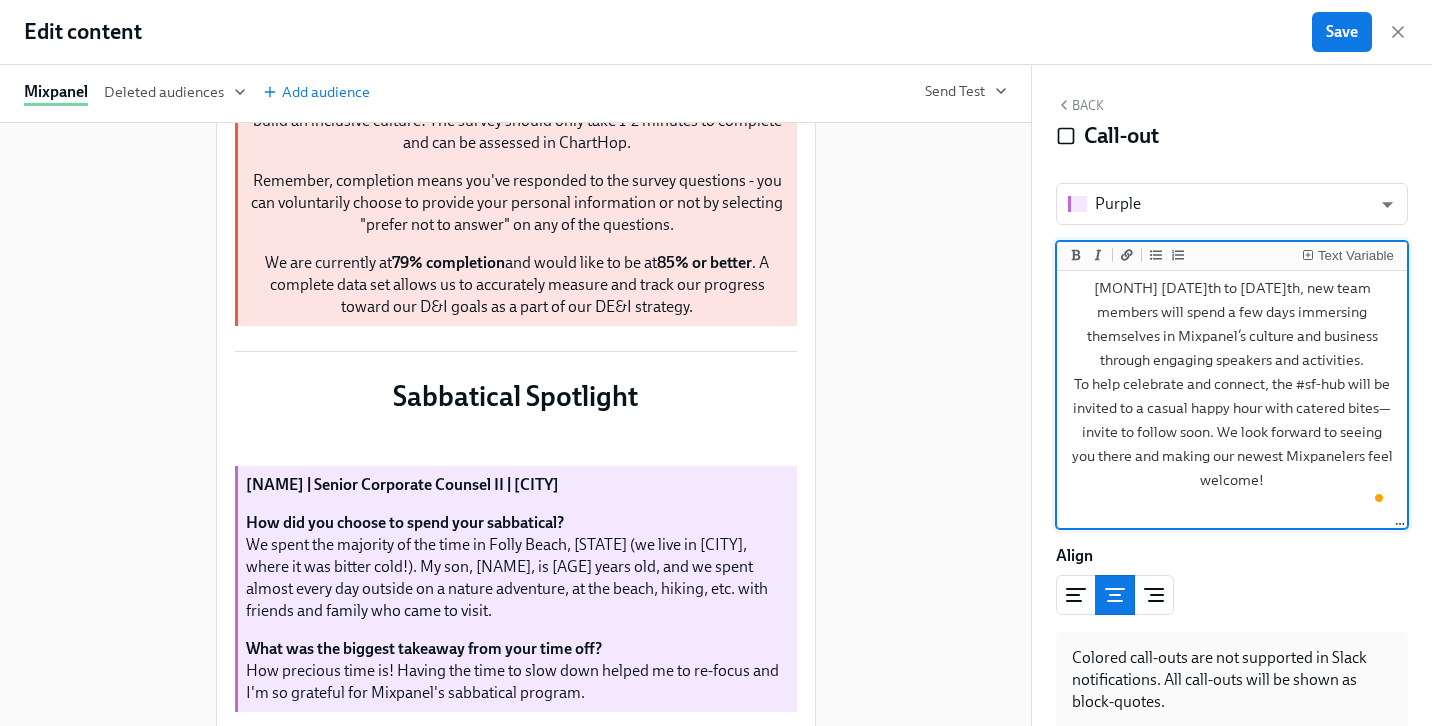 scroll, scrollTop: 11, scrollLeft: 0, axis: vertical 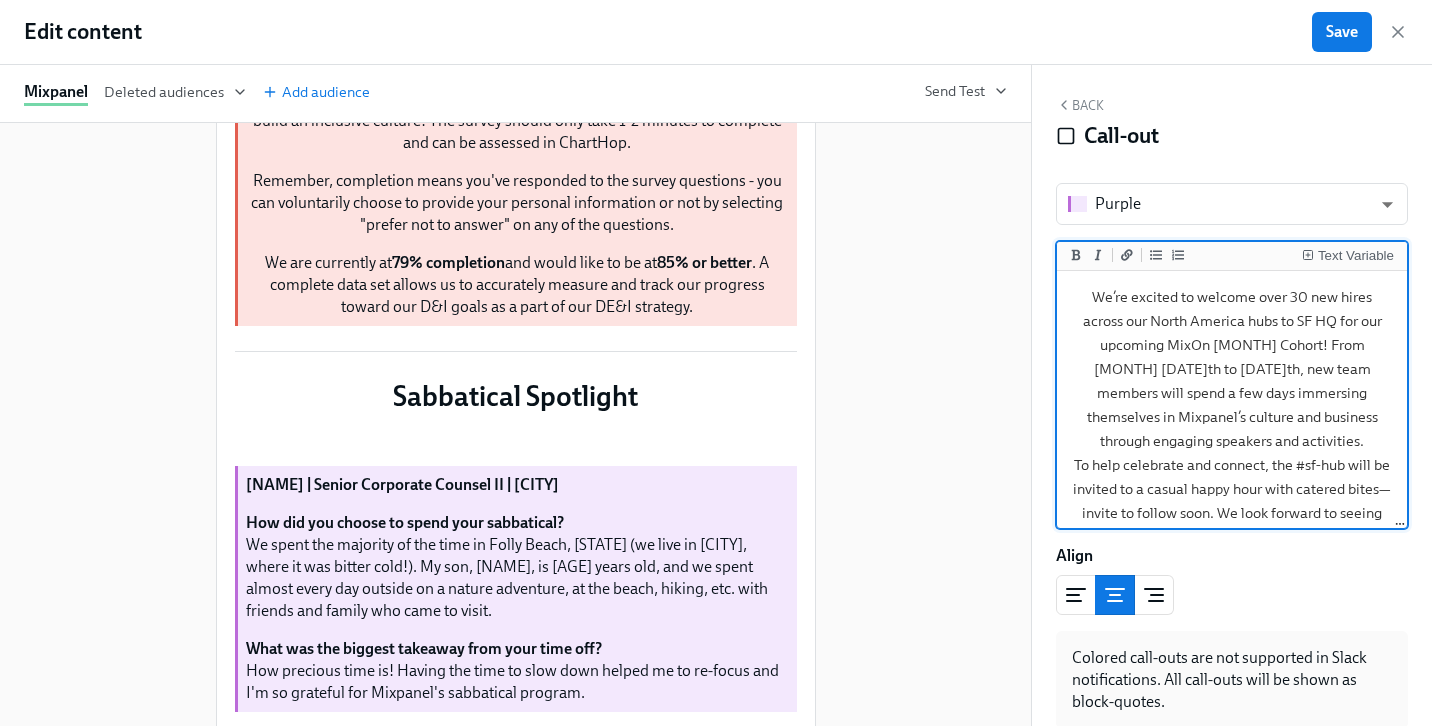 drag, startPoint x: 1149, startPoint y: 345, endPoint x: 1292, endPoint y: 342, distance: 143.03146 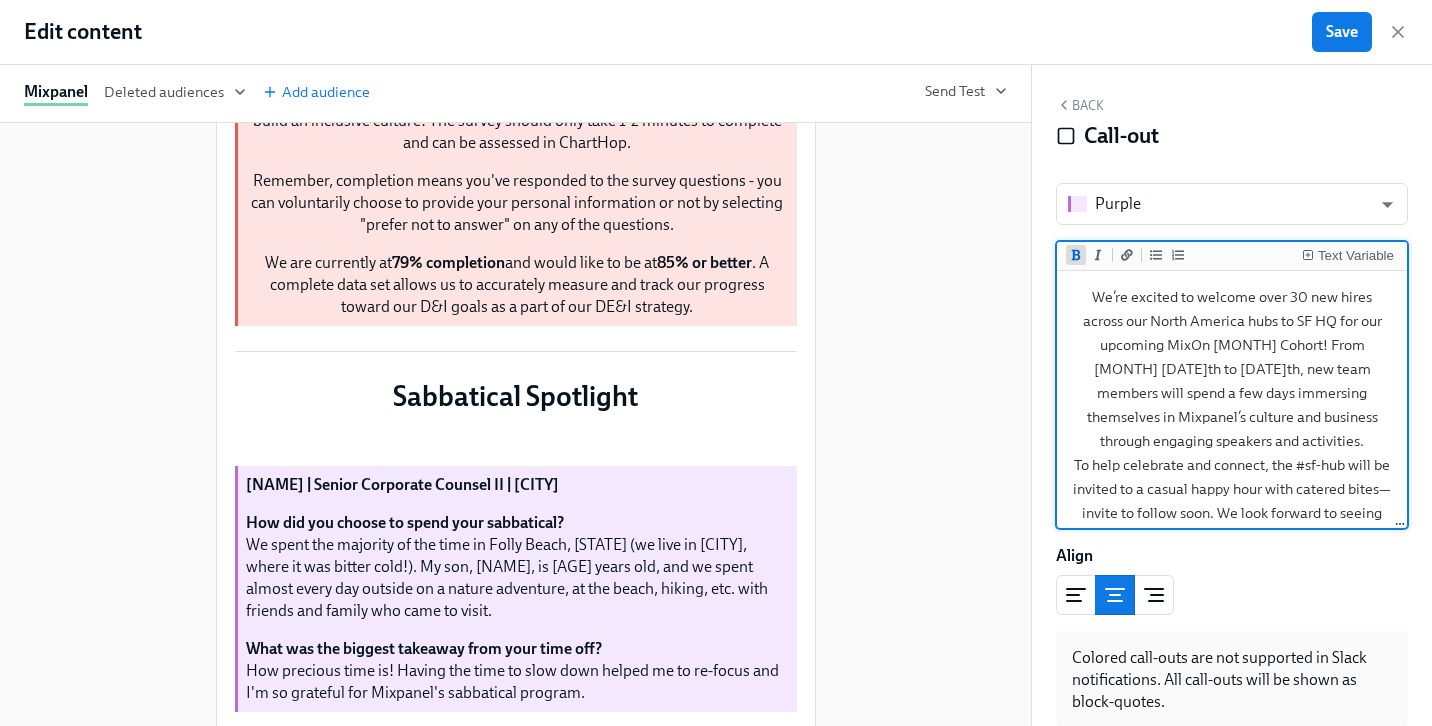 click at bounding box center [1076, 255] 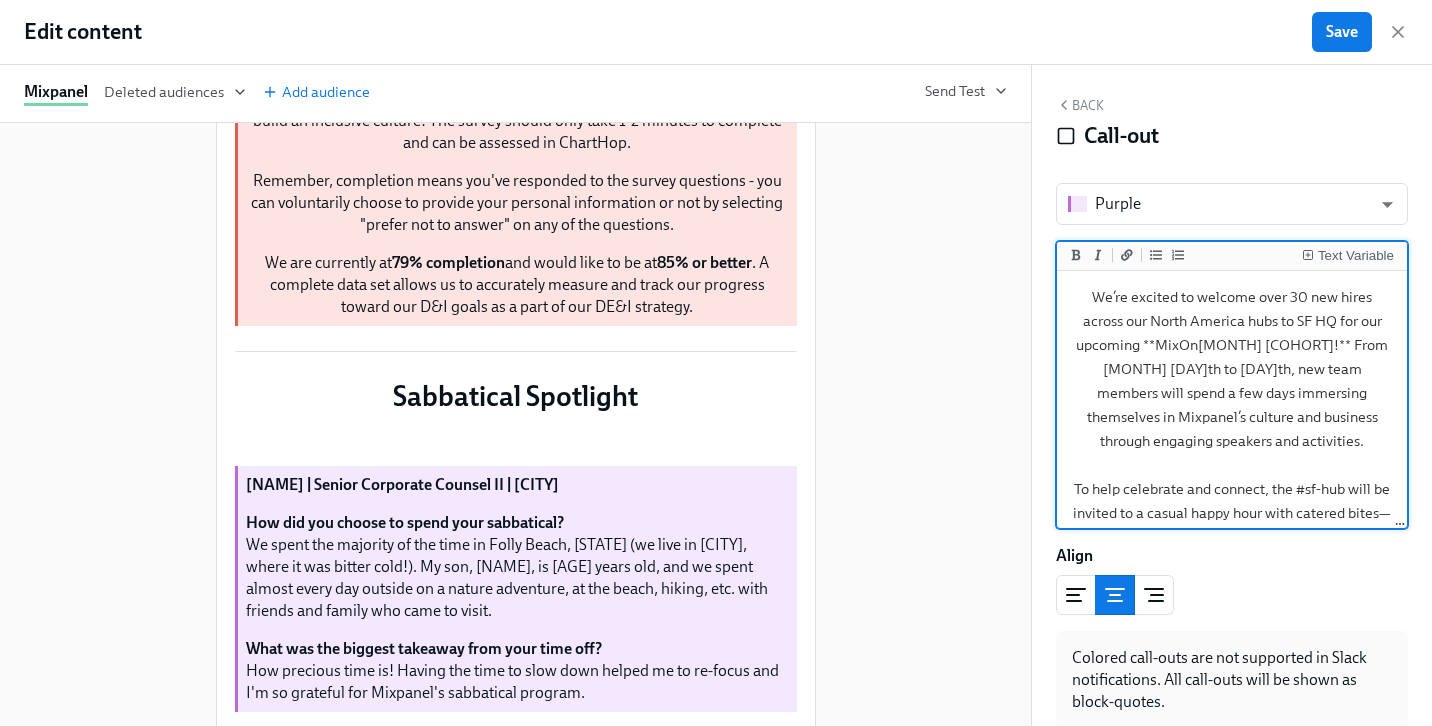 type on "We’re excited to welcome over 30 new hires across our North America hubs to SF HQ for our upcoming **MixOn[MONTH] [COHORT]!** From [MONTH] [DAY]th to [DAY]th, new team members will spend a few days immersing themselves in Mixpanel’s culture and business through engaging speakers and activities.
To help celebrate and connect, the #sf-hub will be invited to a casual happy hour with catered bites—invite to follow soon. We look forward to seeing you there and making our newest Mixpanelers feel welcome!" 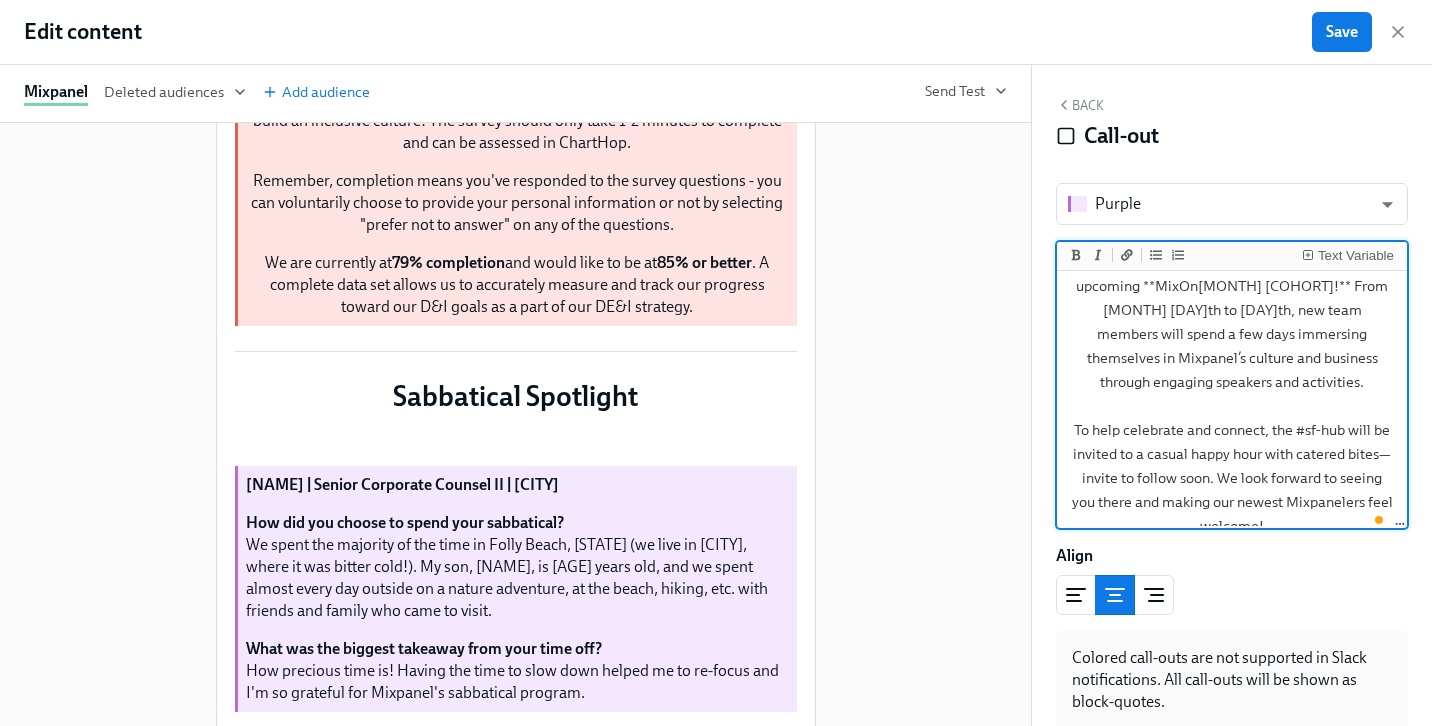 scroll, scrollTop: 78, scrollLeft: 0, axis: vertical 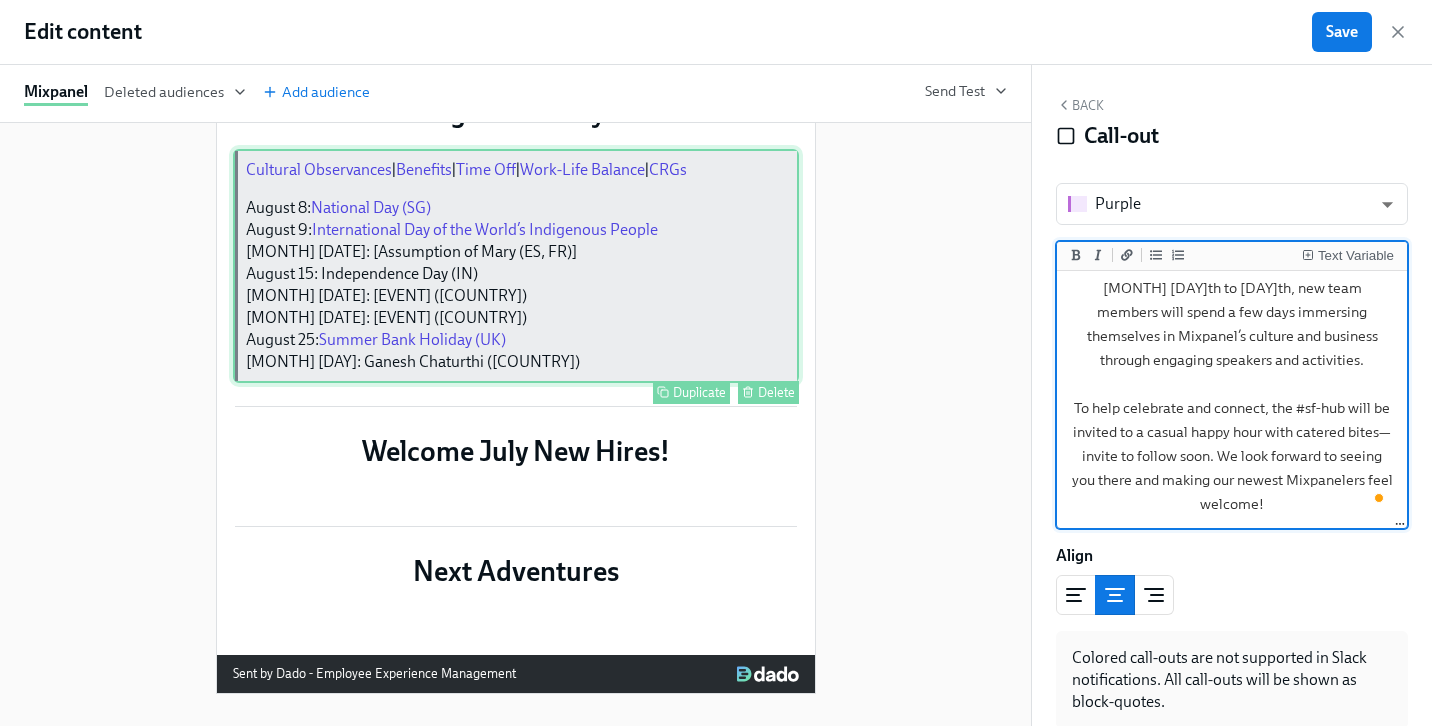 click on "Cultural Observances  |  Benefits  |  Time Off  |  Work-Life Balance  |  CRGs
[MONTH] [DATE]:  [EVENT] ([COUNTRY])
[MONTH] [DATE]: [EVENT]
[MONTH] [DATE]: [EVENT] ([COUNTRY])
[MONTH] [DATE]: [EVENT] ([COUNTRY])
[MONTH] [DATE]: [EVENT] ([COUNTRY])
[MONTH] [DATE]:  [EVENT] ([COUNTRY])
[MONTH] [DATE]: [EVENT]   Duplicate   Delete" at bounding box center [516, 266] 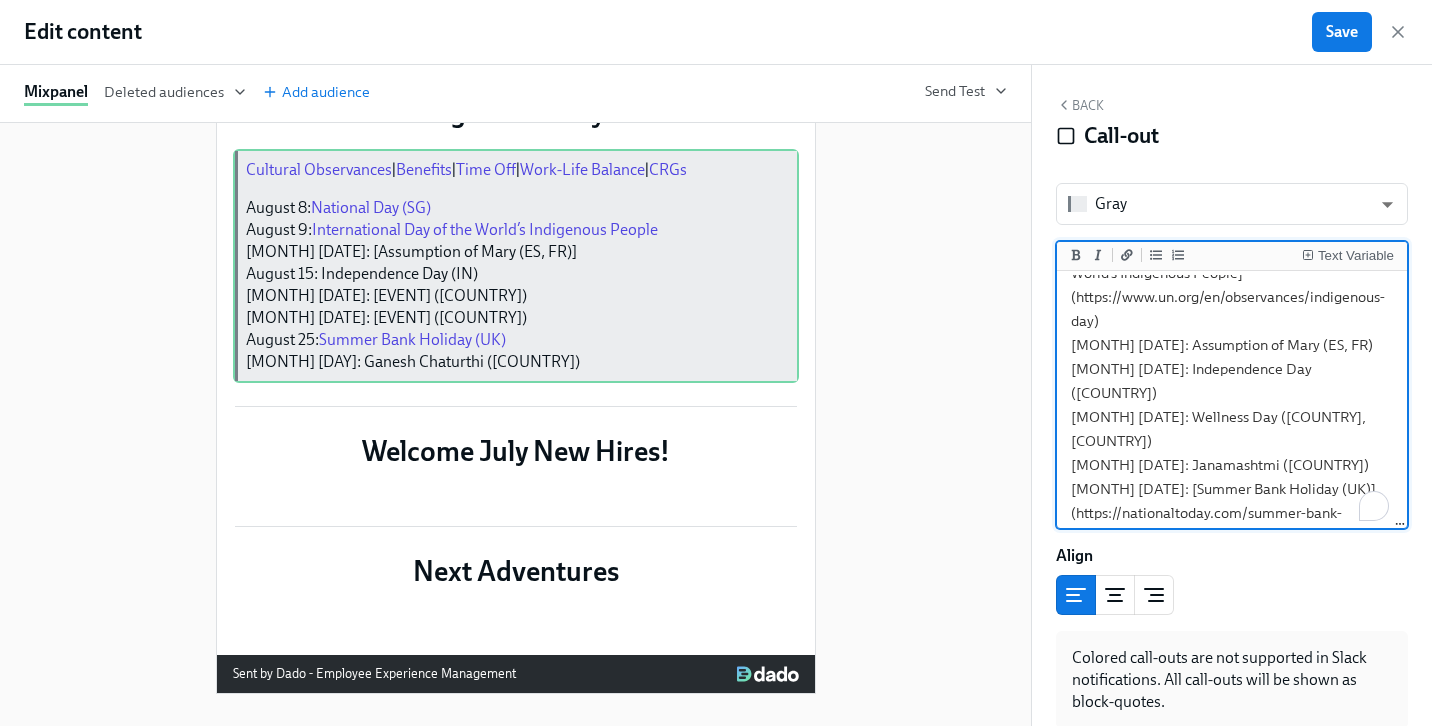 scroll, scrollTop: 465, scrollLeft: 0, axis: vertical 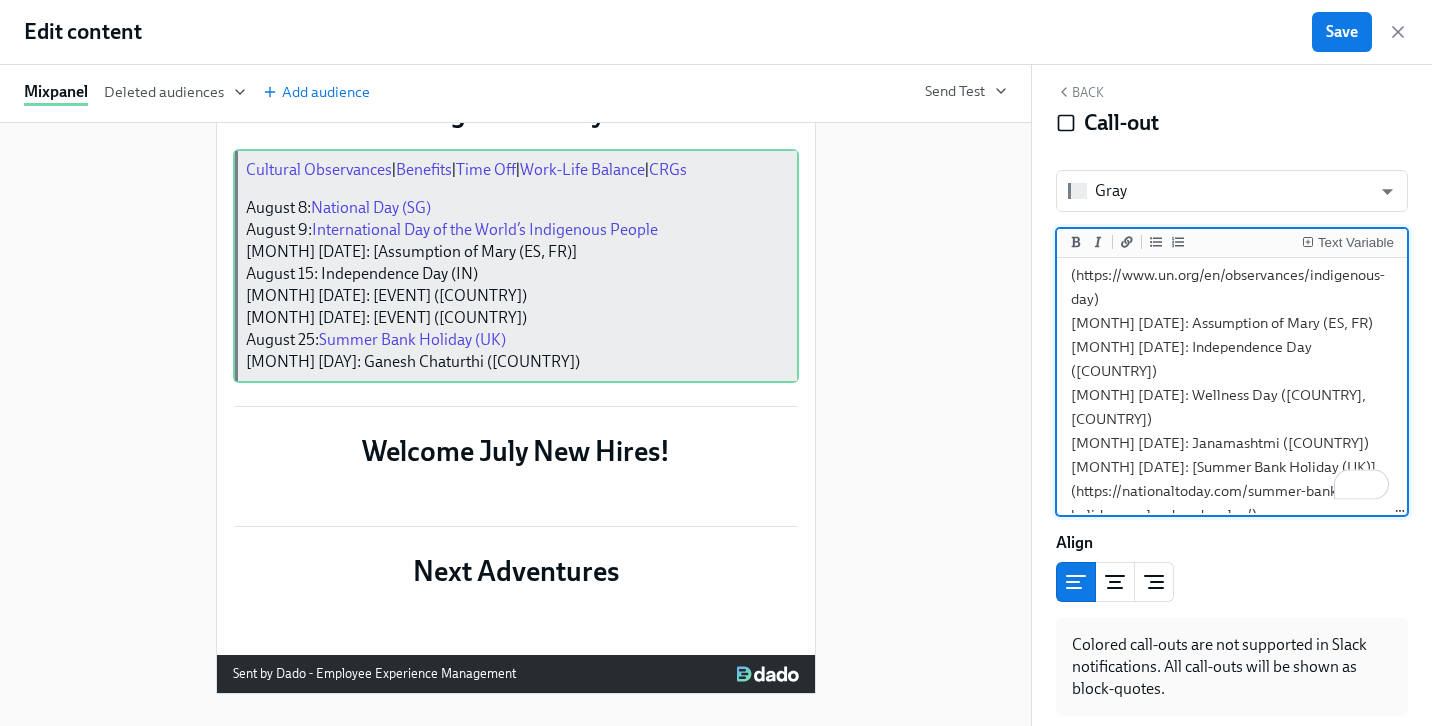 drag, startPoint x: 1332, startPoint y: 327, endPoint x: 1143, endPoint y: 321, distance: 189.09521 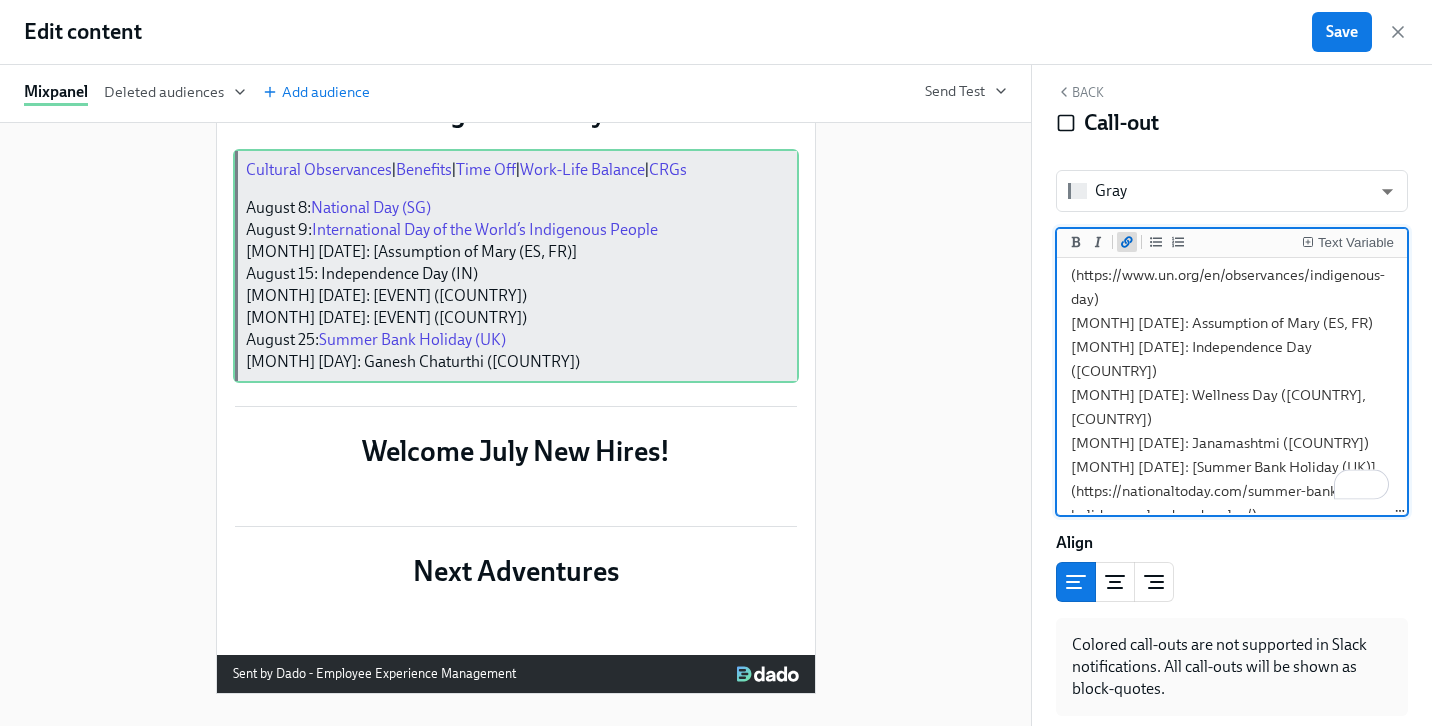 click at bounding box center [1127, 242] 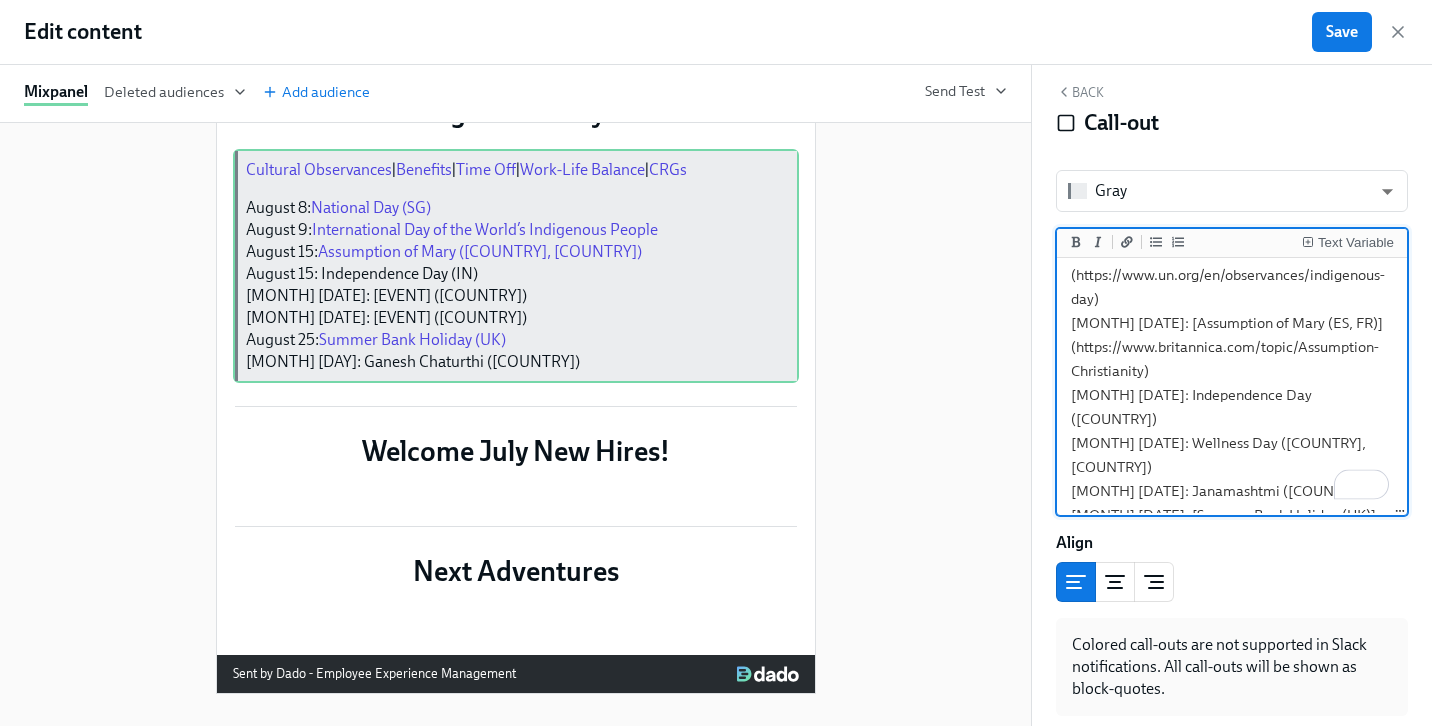 click on "[Cultural Observances](https://www.notion.so/Cultural-Observances-Holidays-95a798ba7e264f0e8137de5bdae0de5c) | [Benefits](https://www.notion.so/mxpnl/Benefits-83a30e365d73476c8f7defef5a43b795) | [Time Off ](https://www.notion.so/Time-Off-8cc6883e2659460c8619b3dd2fb1c538)| [Work-Life Balance](https://www.notion.so/Work-Life-Balance-d11c8f2582ac446886b316a593bdd9fc) | [CRGs](https://www.notion.so/Community-Resource-Groups-CRGs-35fd0d866efd4b1ba01ff060c4a13559)
[MONTH] [DATE]: [National Day (SG)](https://nationaltoday.com/singapore-national-day/)
[MONTH] [DATE]: [International Day of the World’s Indigenous People](https://www.un.org/en/observances/indigenous-day)
[MONTH] [DATE]: [Assumption of Mary (ES, FR)](https://www.britannica.com/topic/Assumption-Christianity)
[MONTH] [DATE]: Independence Day ([COUNTRY])
[MONTH] [DATE]: Wellness Day ([COUNTRY], [COUNTRY])
[MONTH] [DATE]: Janamashtmi ([COUNTRY])
[MONTH] [DATE]: [Summer Bank Holiday (UK)](https://nationaltoday.com/summer-bank-holiday-england-and-wales/)
[MONTH] [DATE]: Ganesh Chaturthi ([COUNTRY])" at bounding box center [1232, 203] 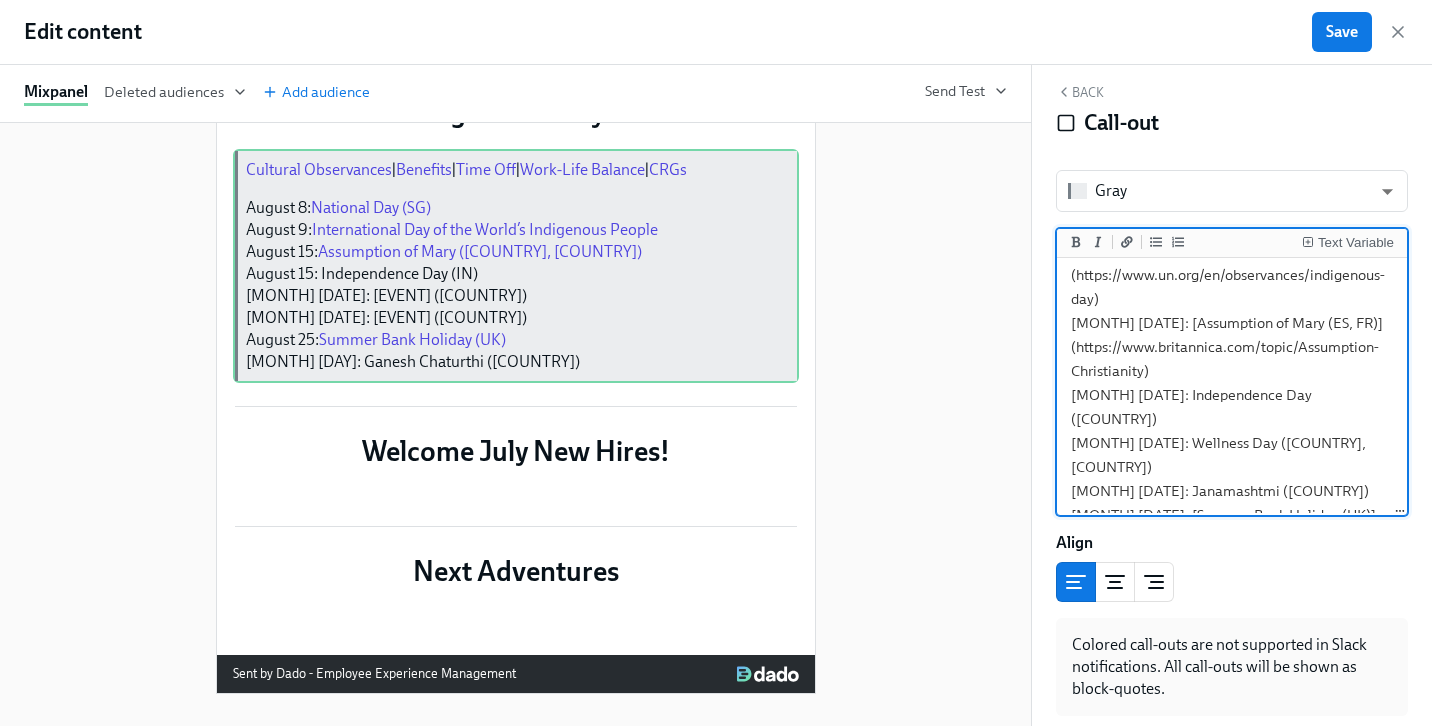 scroll, scrollTop: 13, scrollLeft: 0, axis: vertical 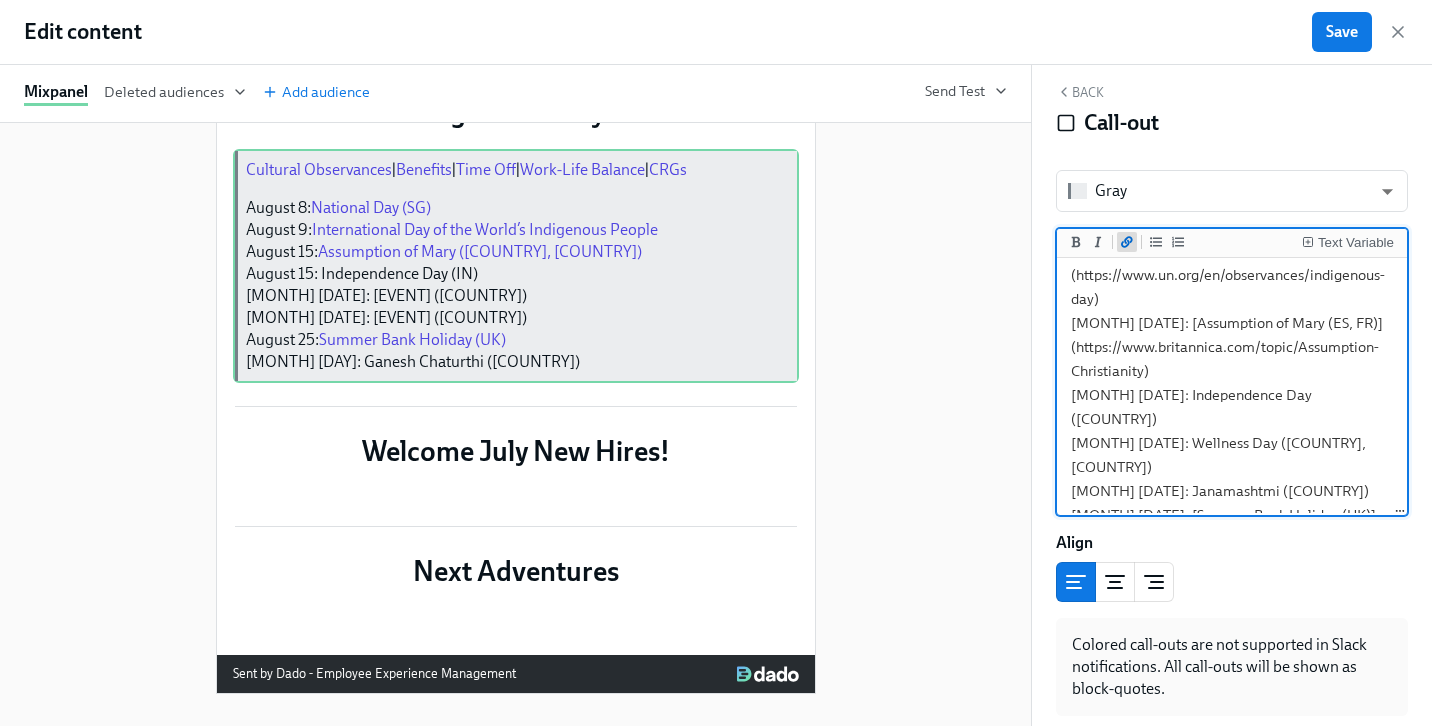 click 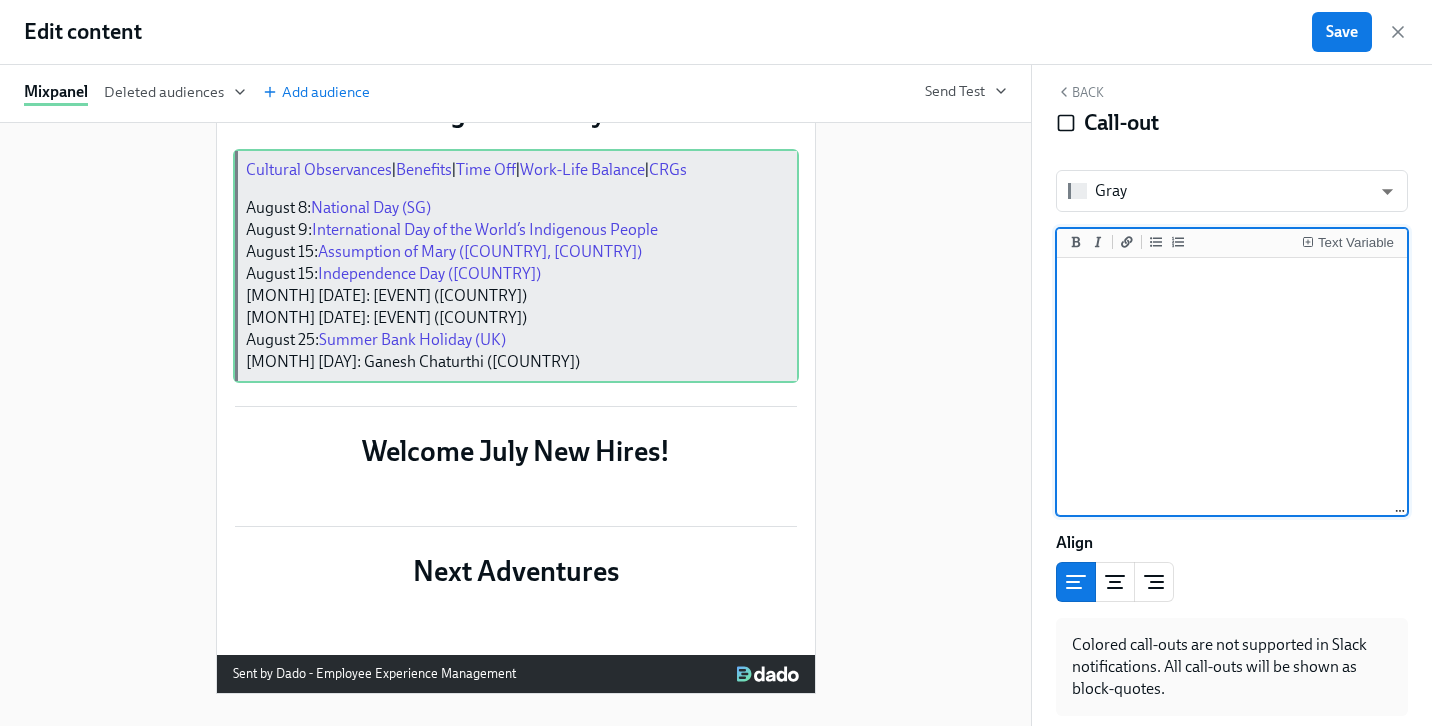 click on "[Cultural Observances](url) | [Benefits](url) | [Time Off ](url)| [Work-Life Balance](url) | [CRGs](url)
[MONTH] [DAY]: [National Day (SG)](url)
[MONTH] [DAY]: [International Day of the World’s Indigenous People](url)
[MONTH] [DAY]: [Assumption of Mary (ES, FR)](url)
[MONTH] [DAY]: [Independence Day (IN)](url)
[MONTH] [DAY]: Wellness Day (US, MX)
[MONTH] [DAY]: Janamashtmi ([COUNTRY])
[MONTH] [DAY]: [Summer Bank Holiday (UK)](url)
[MONTH] [DAY]: Ganesh Chaturthi ([COUNTRY])" at bounding box center [1232, -25] 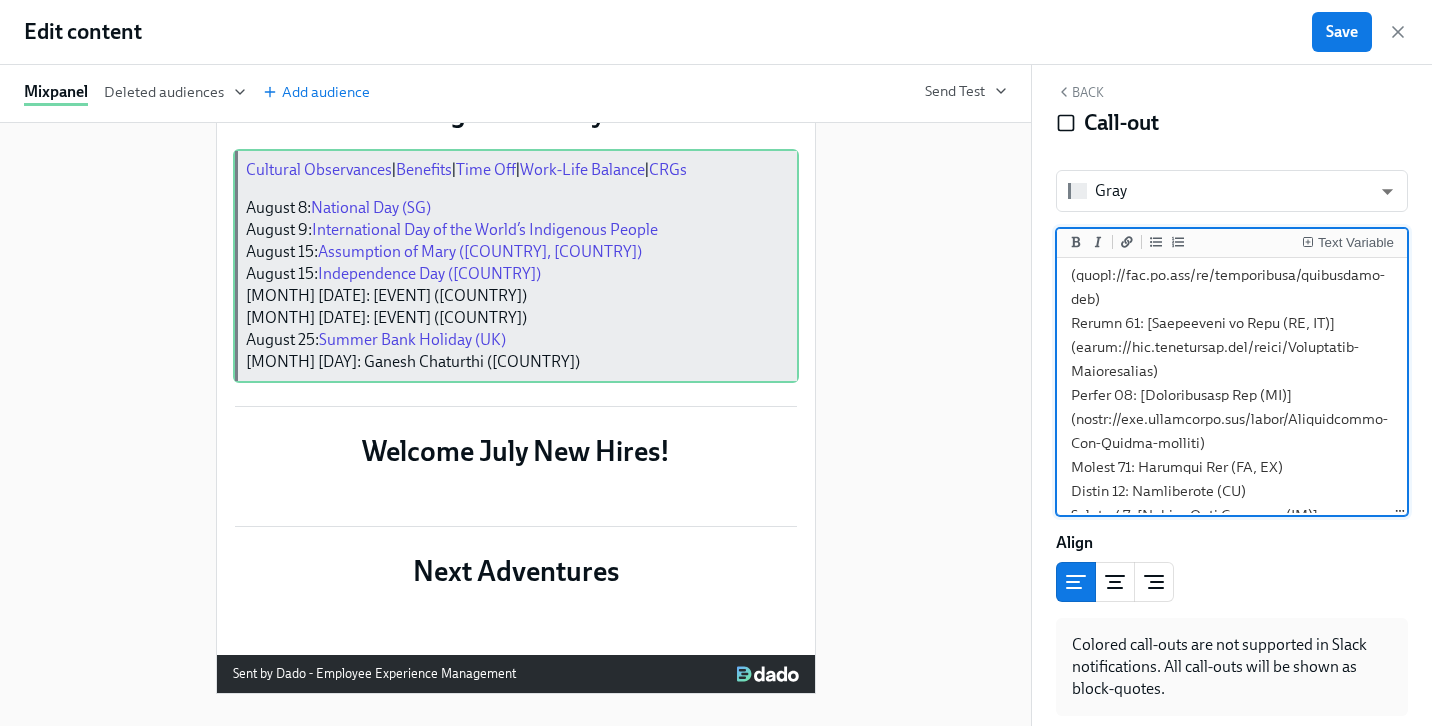 scroll, scrollTop: 505, scrollLeft: 0, axis: vertical 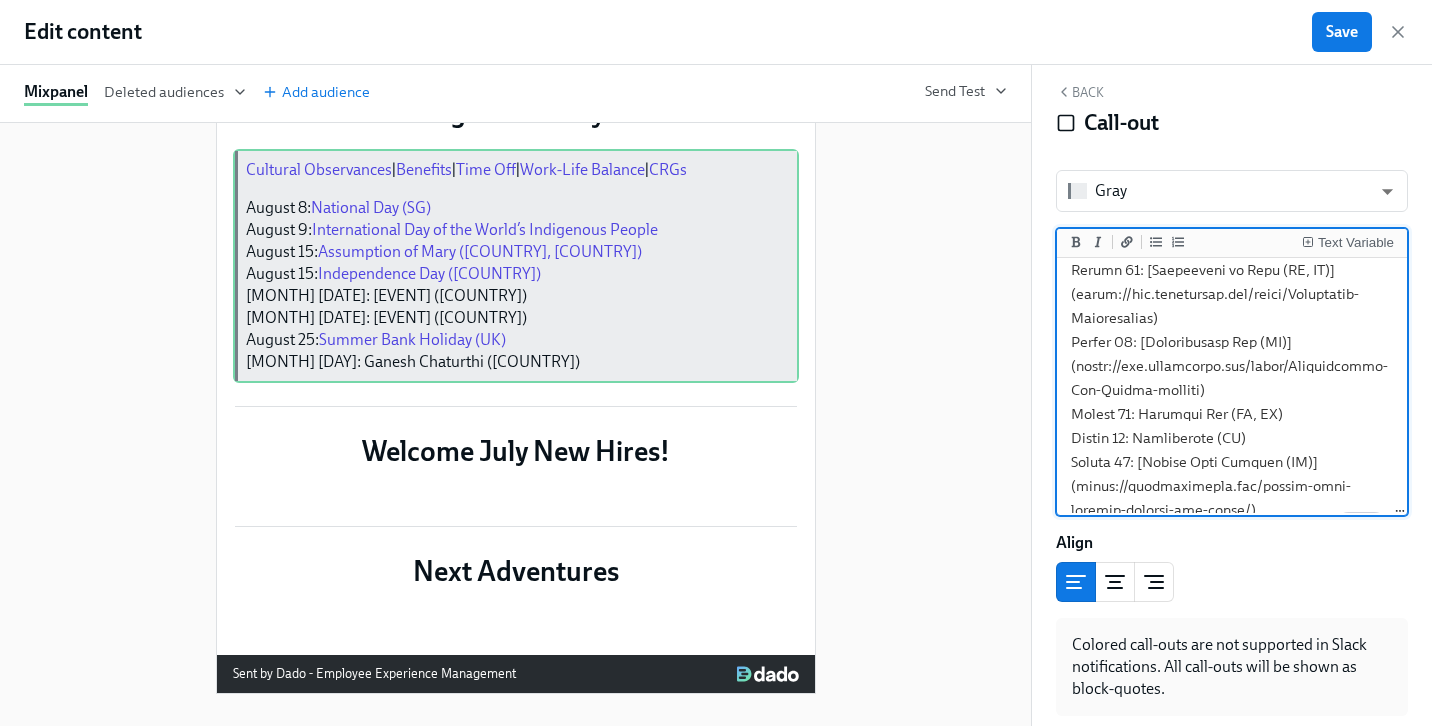 drag, startPoint x: 1264, startPoint y: 436, endPoint x: 1141, endPoint y: 433, distance: 123.03658 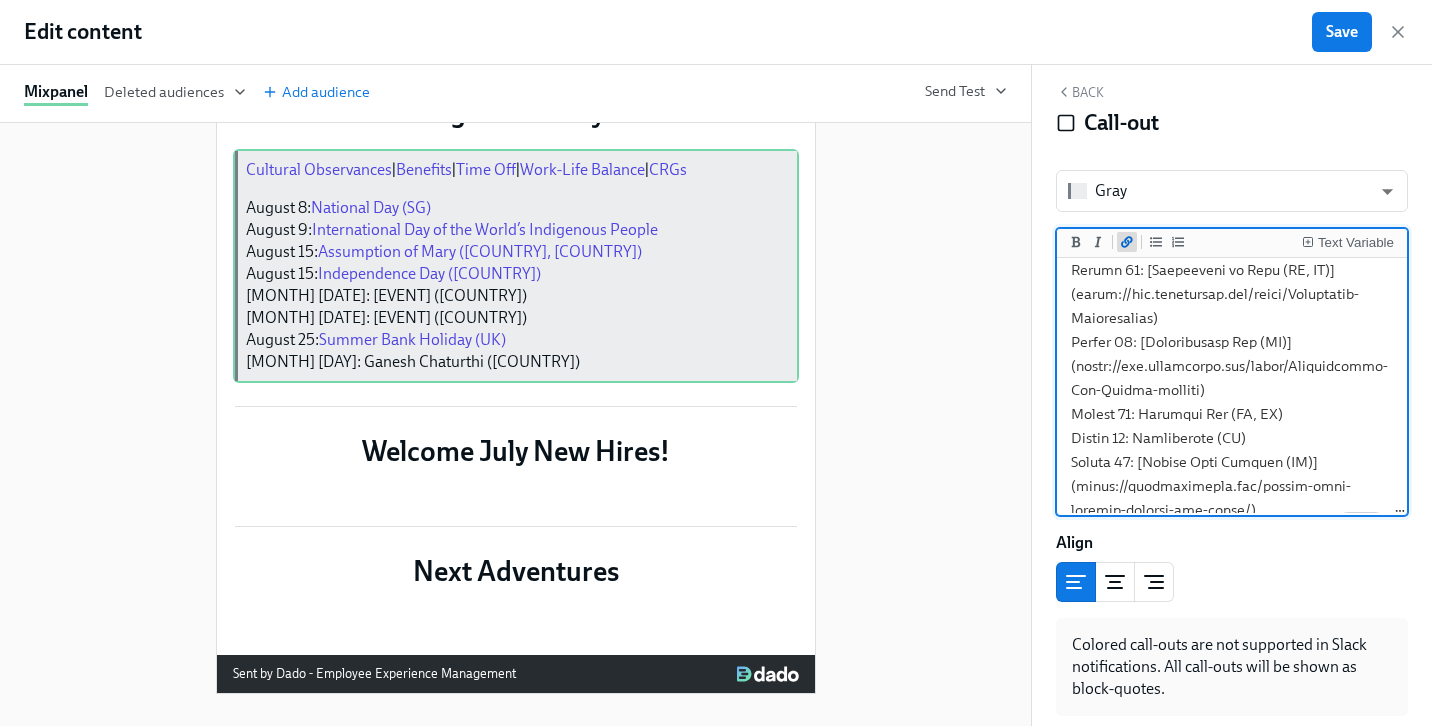 click 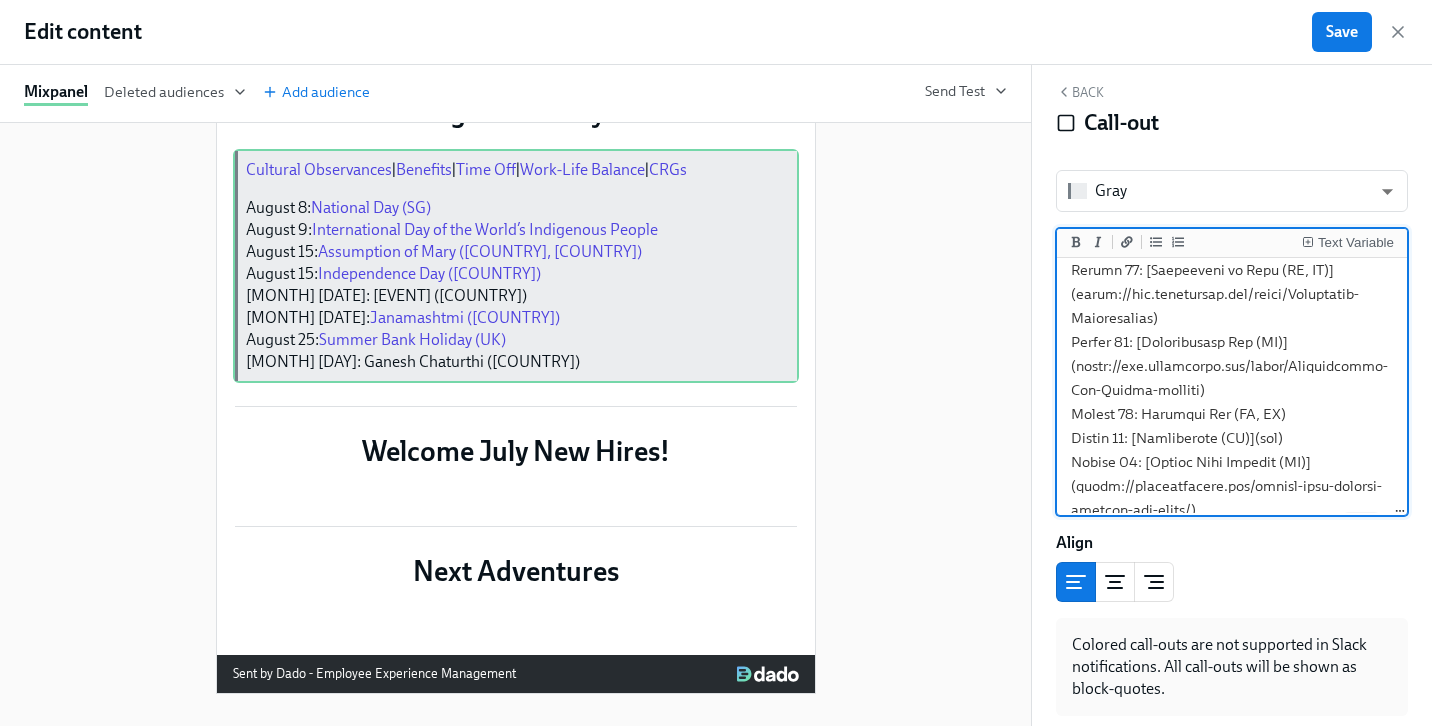 click at bounding box center [1232, 150] 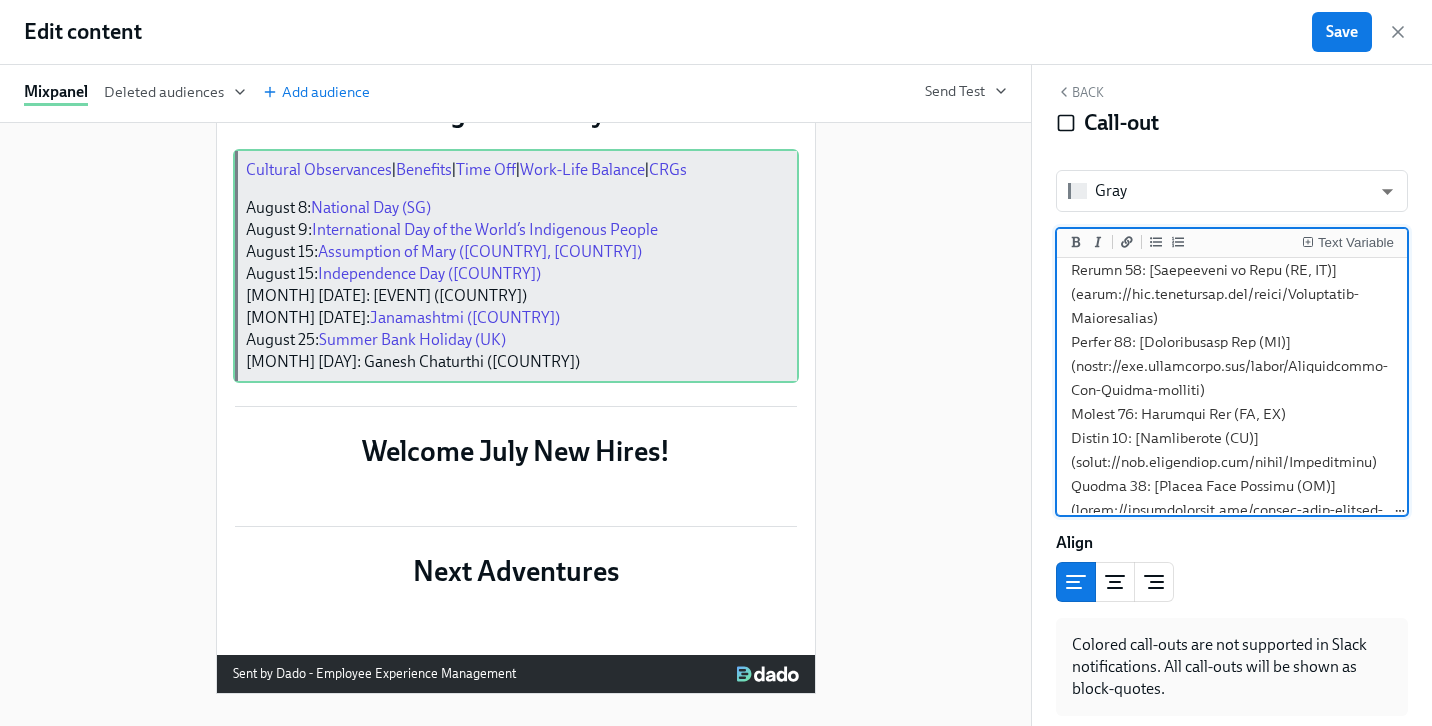 scroll, scrollTop: 585, scrollLeft: 0, axis: vertical 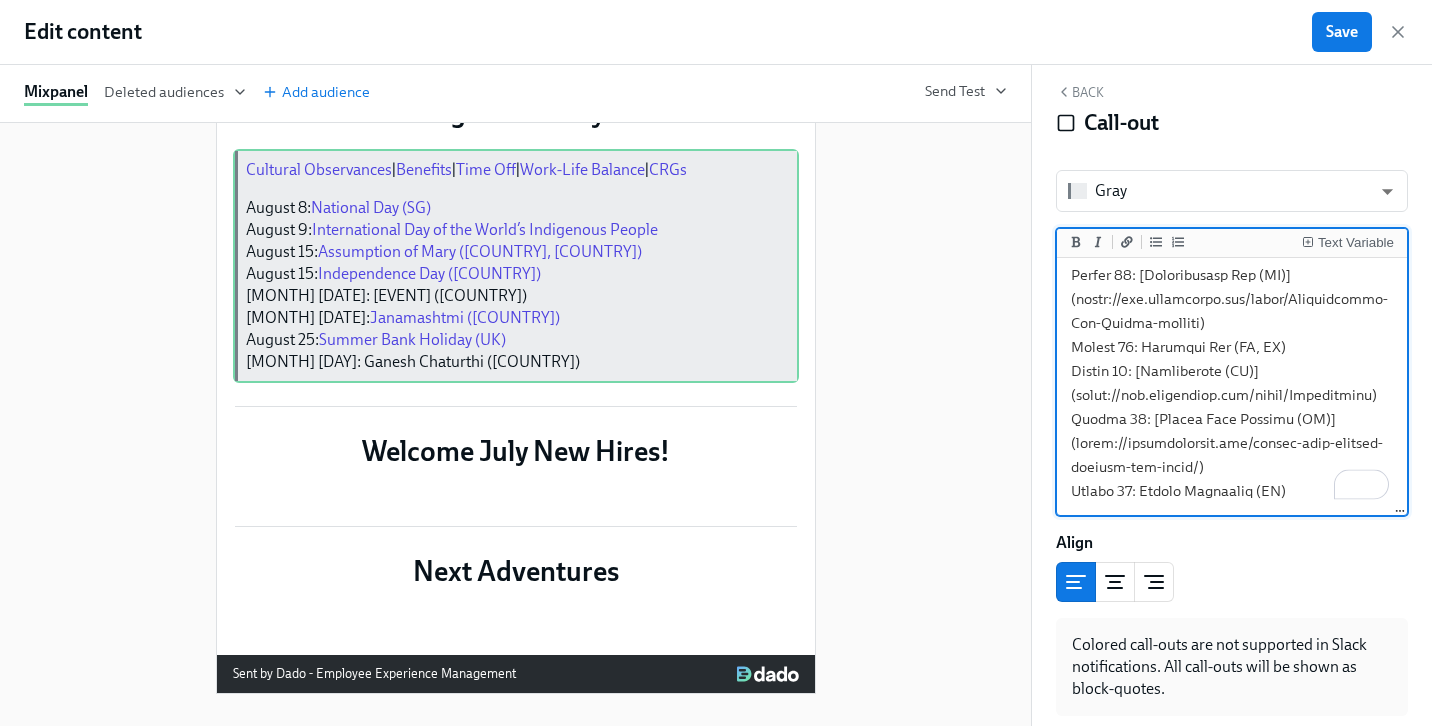 drag, startPoint x: 1254, startPoint y: 492, endPoint x: 1146, endPoint y: 488, distance: 108.07405 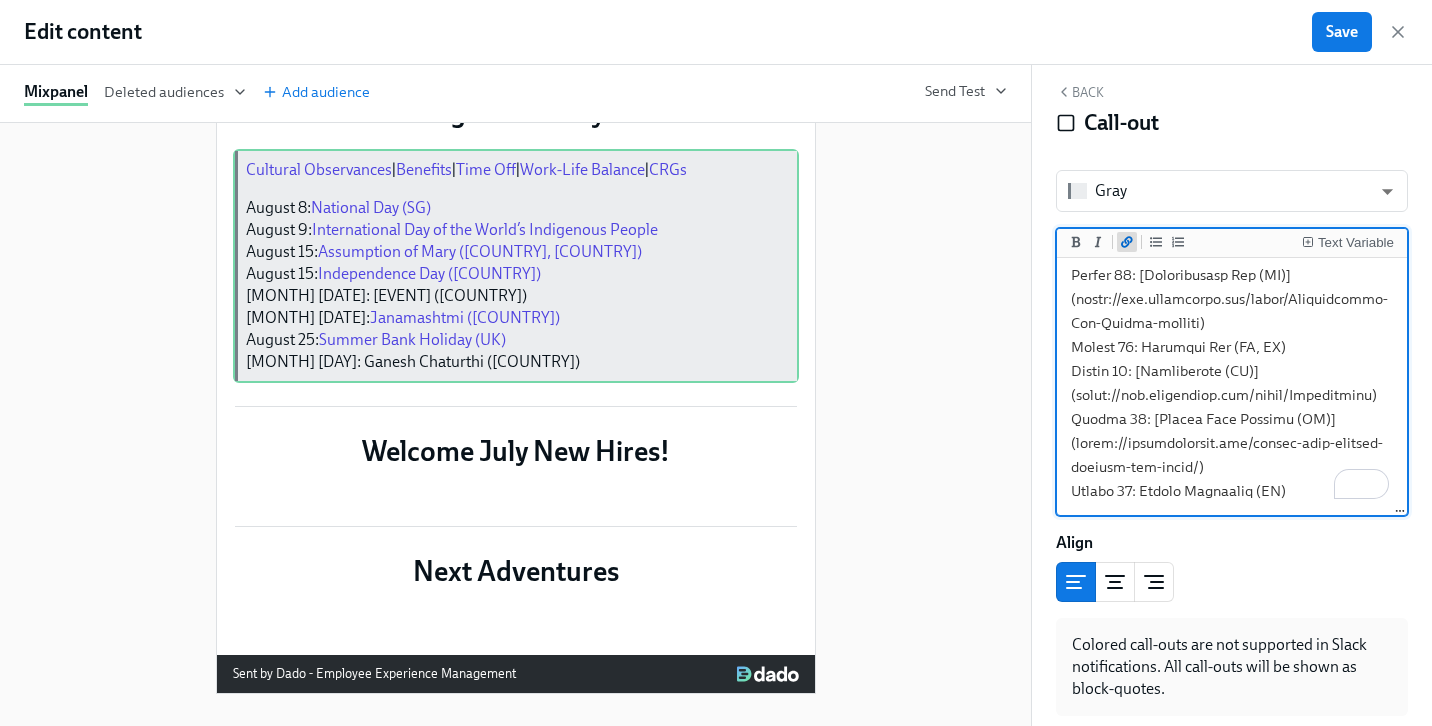click 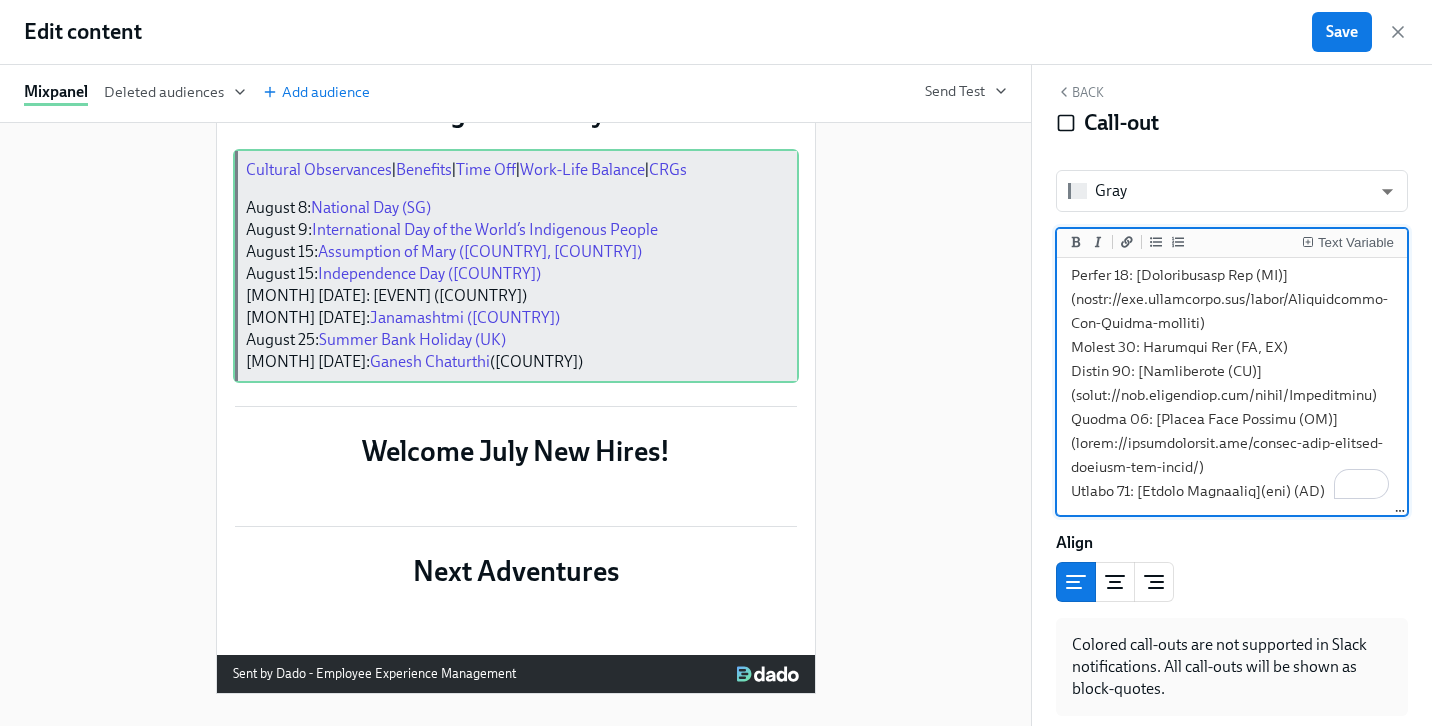 drag, startPoint x: 1294, startPoint y: 489, endPoint x: 1262, endPoint y: 487, distance: 32.06244 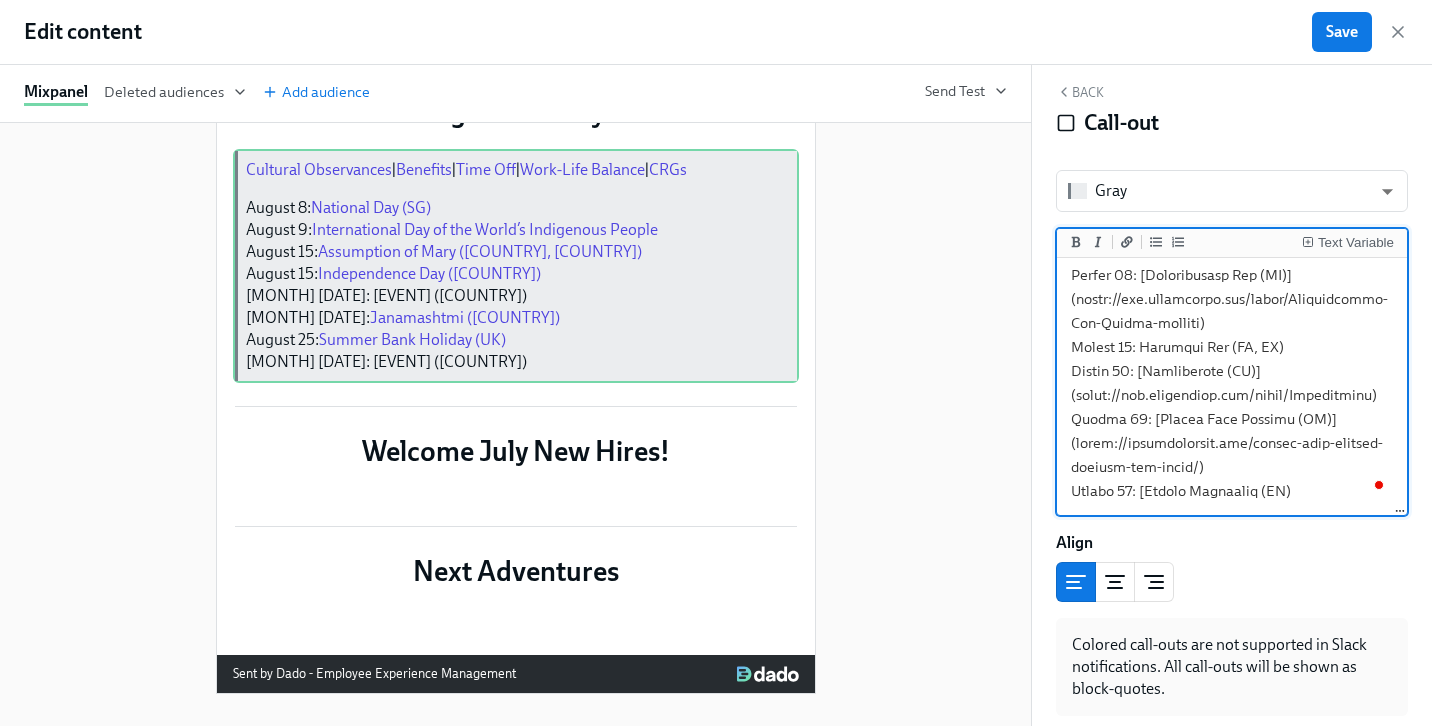 click at bounding box center [1232, 95] 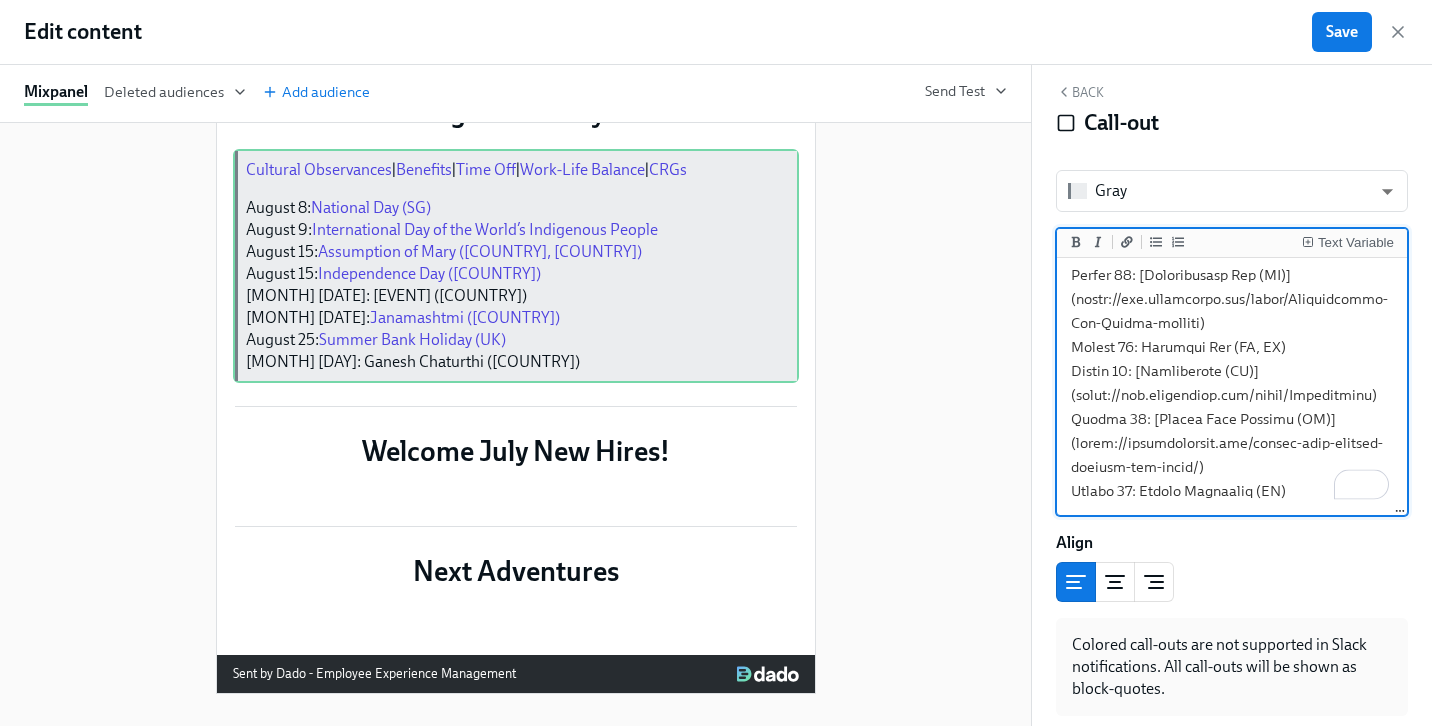 drag, startPoint x: 1302, startPoint y: 493, endPoint x: 1143, endPoint y: 493, distance: 159 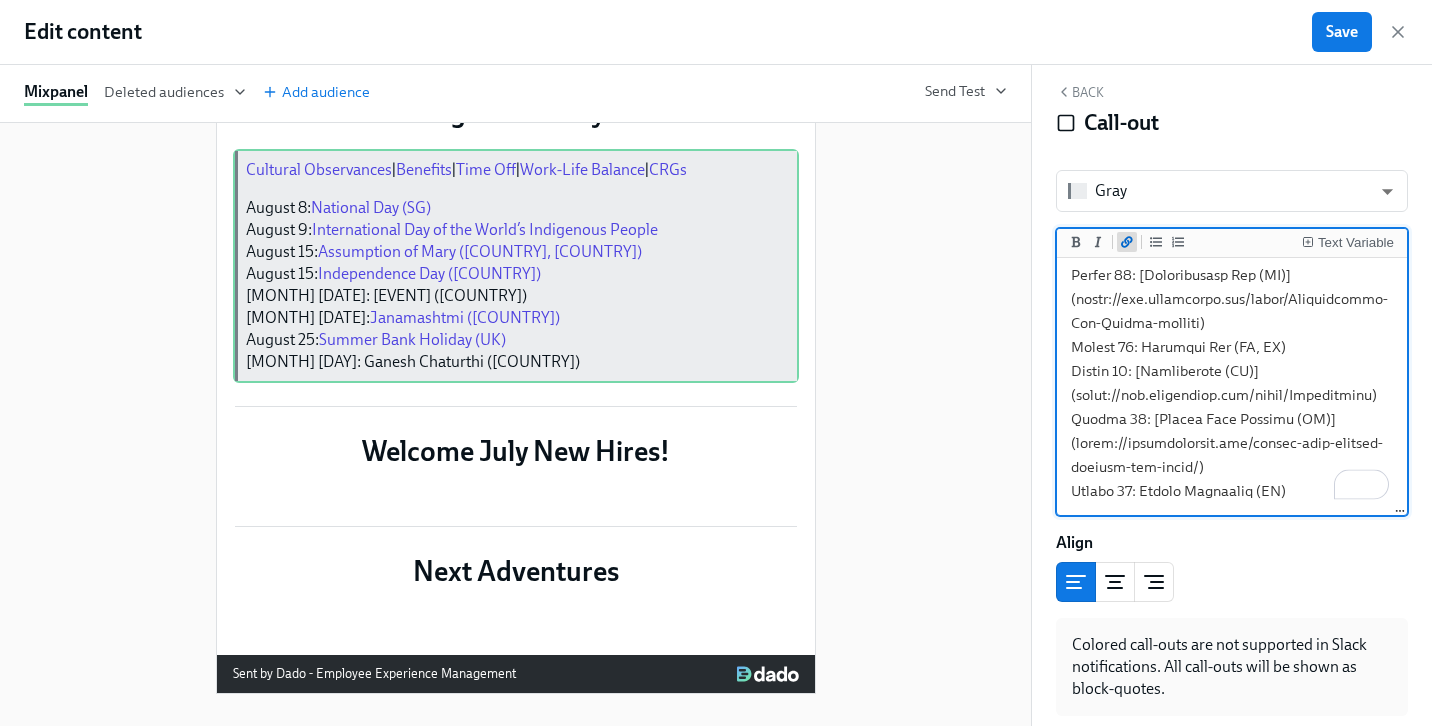 click 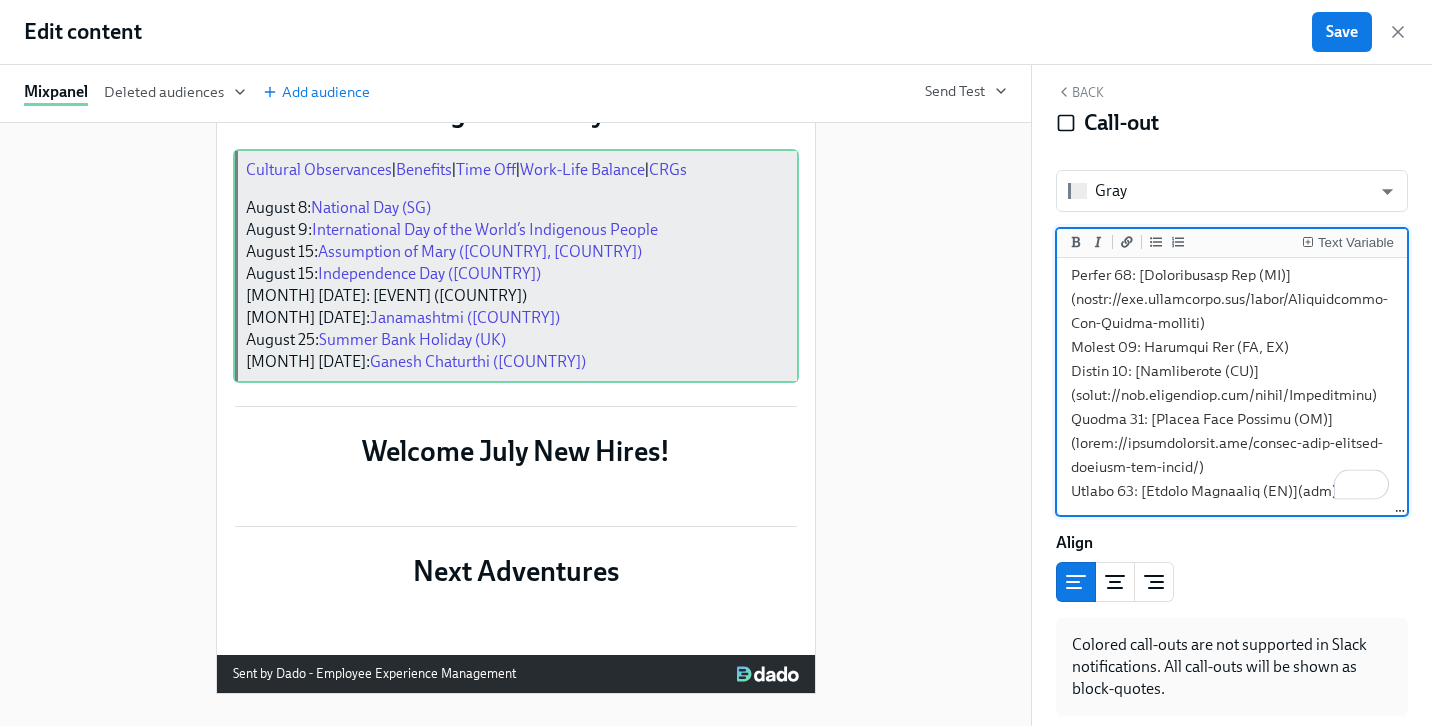 click at bounding box center [1232, 95] 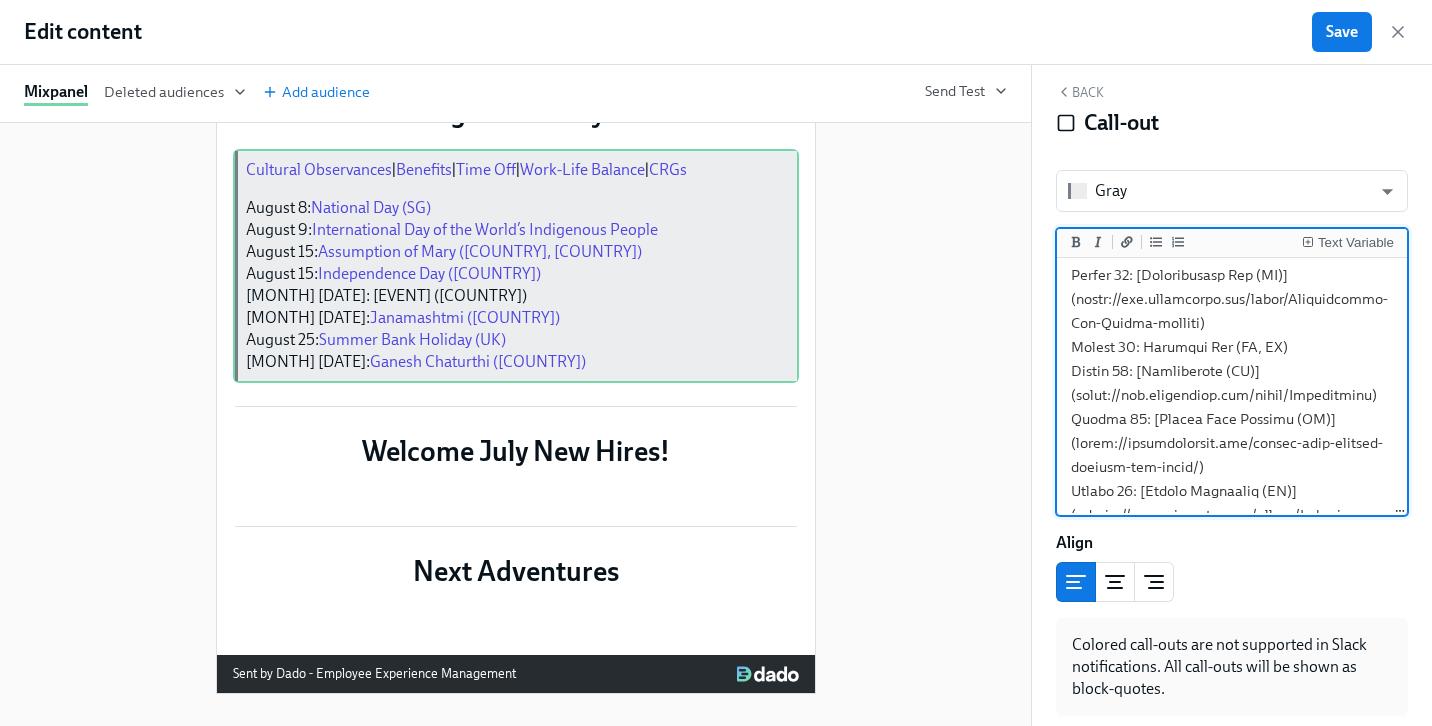 scroll, scrollTop: 620, scrollLeft: 0, axis: vertical 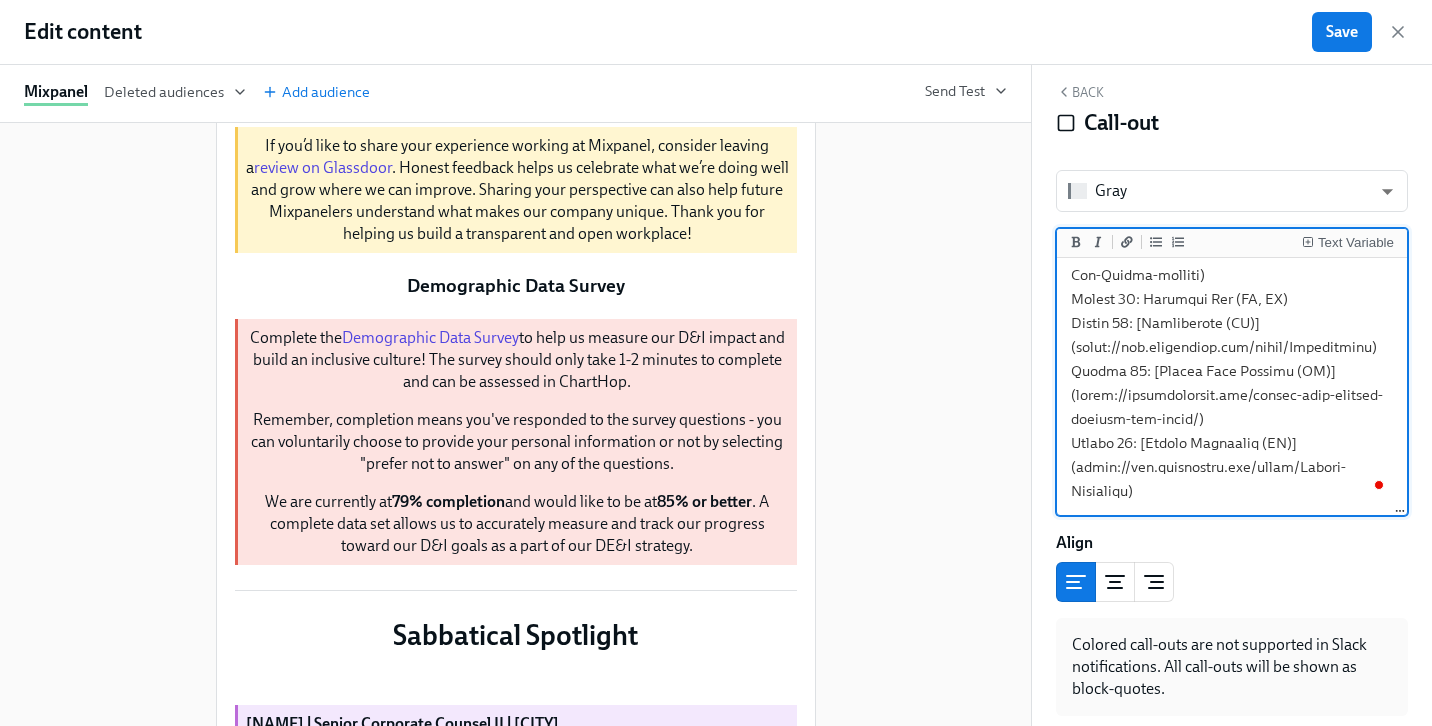 type on "[Loremips Dolorsitame](conse://adi.elitse.do/Eiusmodt-Incididuntu-Laboreet-50d189ma8a796e8a3766mi2veni9qu9n) | [Exercita](ullam://lab.nisial.ex/eacom/Consequa-50d35a346i53641i5r7volup0v14e267) | [Cill Fug ](nulla://par.except.si/Occa-Cup-7no4121p8773304s1698c3qu6of2d213)| [Moll-Anim Idestla](persp://und.omnisi.na/Erro-Volu-Accusan-d74l0t6572re431250a017e007ips4qu) | [ABIl](inven://ver.quasia.be/Vitaedict-Explicab-Nemoen-IPSa-45qu6v732asp0a2od08fu126c9m62092)
Dolore 9: [Eosratio Seq (NE)](neque://porroquisquam.dol/adipiscin-eiusmodi-tem/)
Incidu 3: [Magnamquaerat Eti mi sol Nobis’e Optiocumqu Nihili](quopl://fac.po.ass/re/temporibusa/quibusdamo-deb)
Rerumn 22: [Saepeeveni vo Repu (RE, IT)](earum://hic.tenetursap.del/reici/Voluptatib-Maioresalias)
Perfer 00: [Doloribusasp Rep (MI)](nostr://exe.ullamcorpo.sus/labor/Aliquidcommo-Con-Quidma-molliti)
Molest 73: Harumqui Rer (FA, EX)
Distin 82: [Namliberote (CU)](solut://nob.eligendiop.cum/nihil/Impeditminu)
Quodma 16: [Placea Face Possimu (OM)](lorem://ipsumdol..." 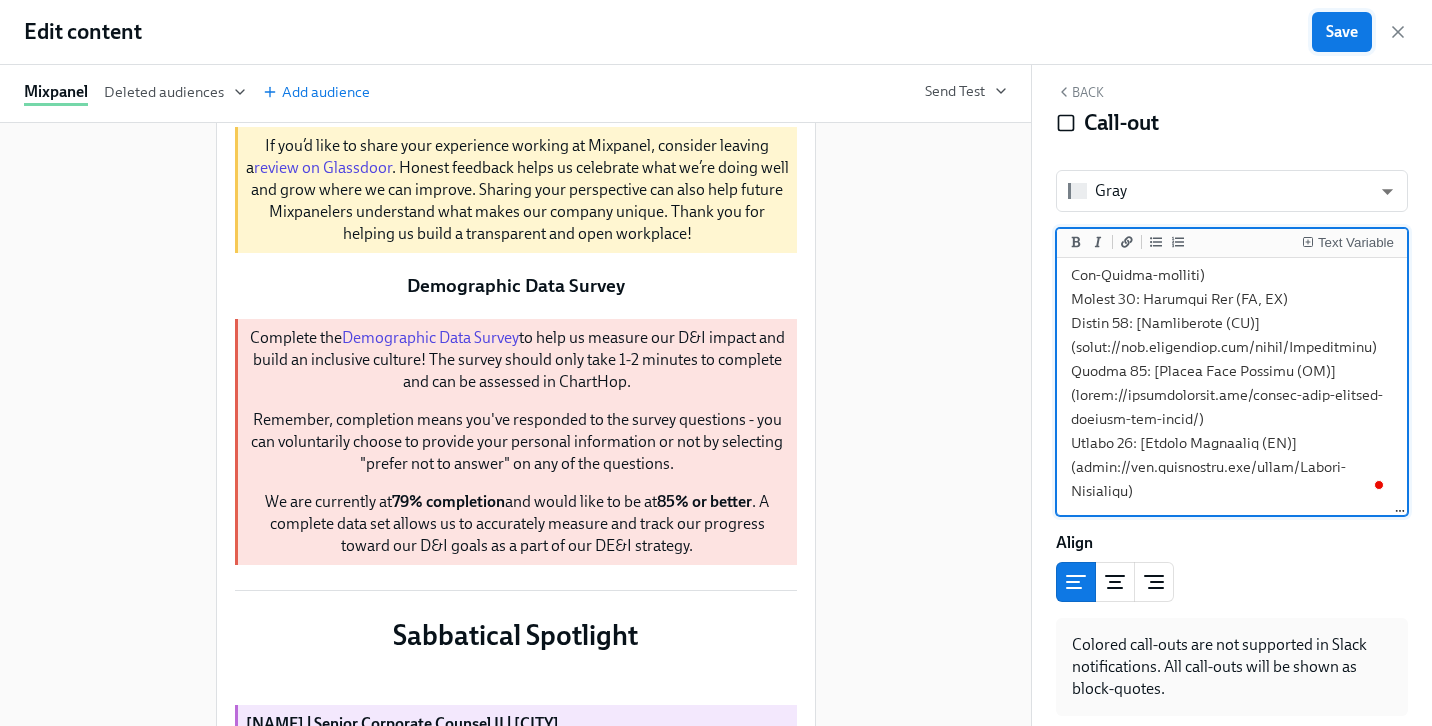 click on "Save" at bounding box center (1342, 32) 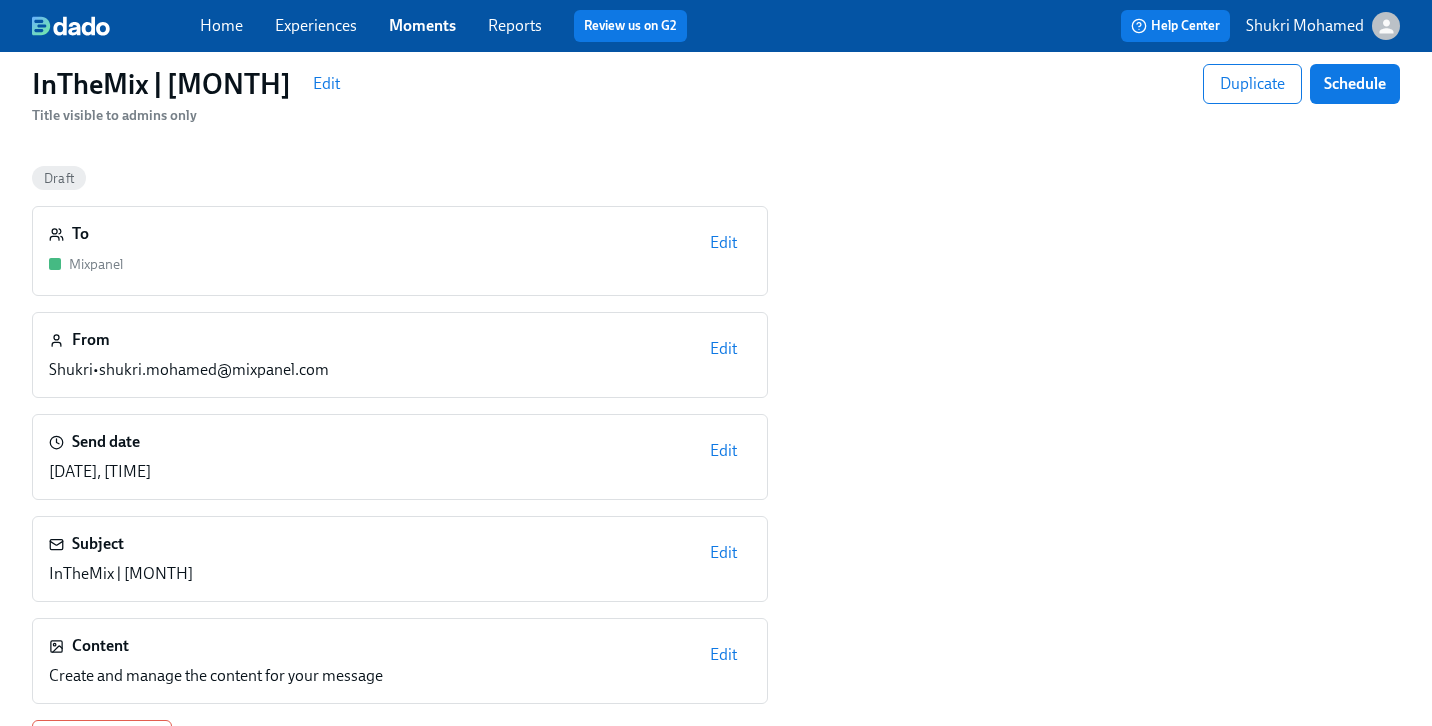 scroll, scrollTop: 0, scrollLeft: 0, axis: both 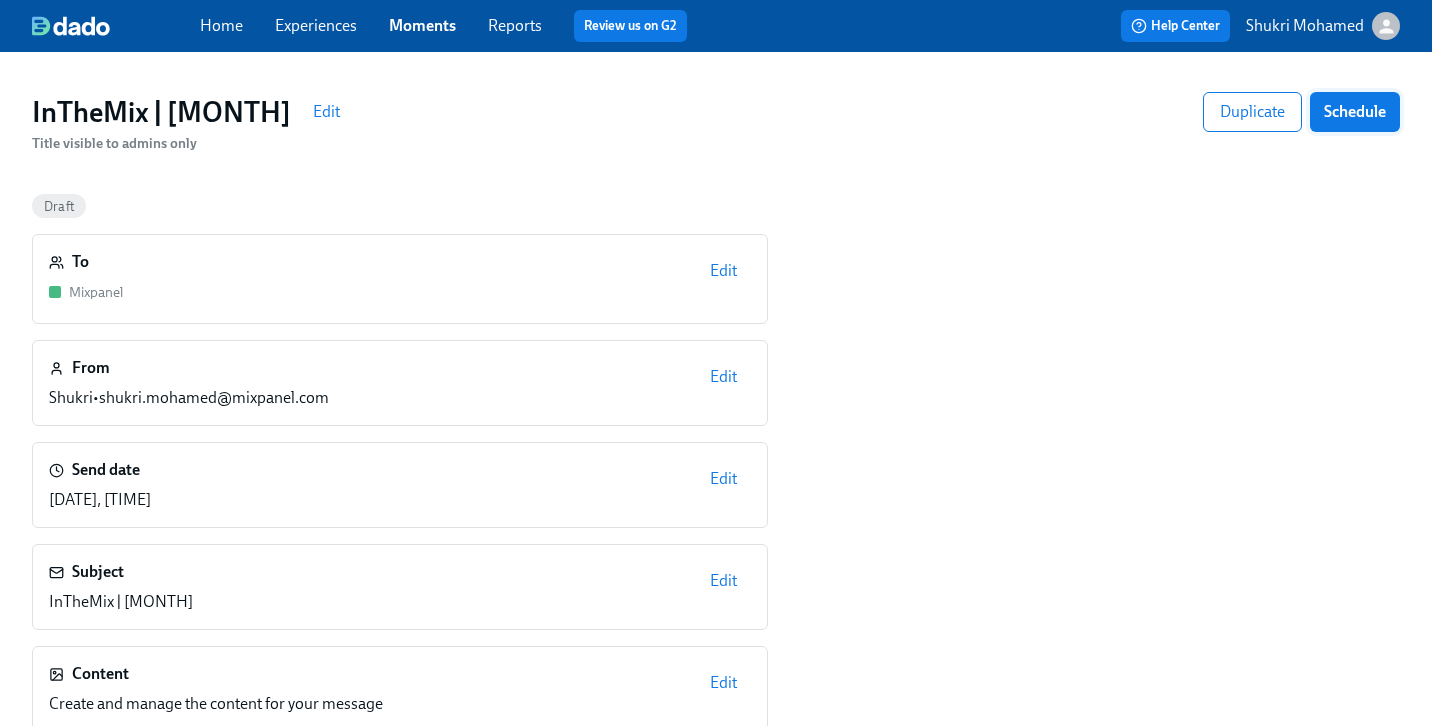 click on "Schedule" at bounding box center (1355, 112) 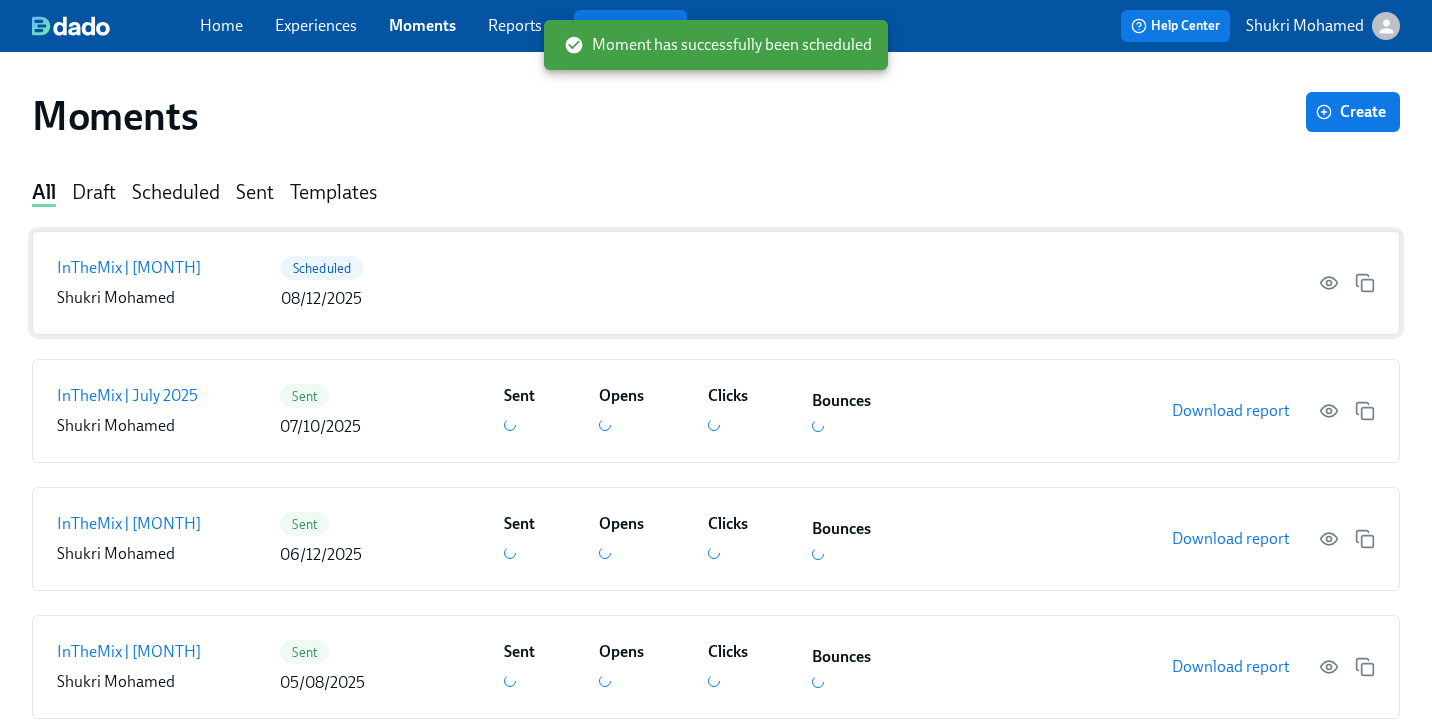 click on "InTheMix | [MONTH] [NAME] Scheduled [DATE]" at bounding box center (716, 283) 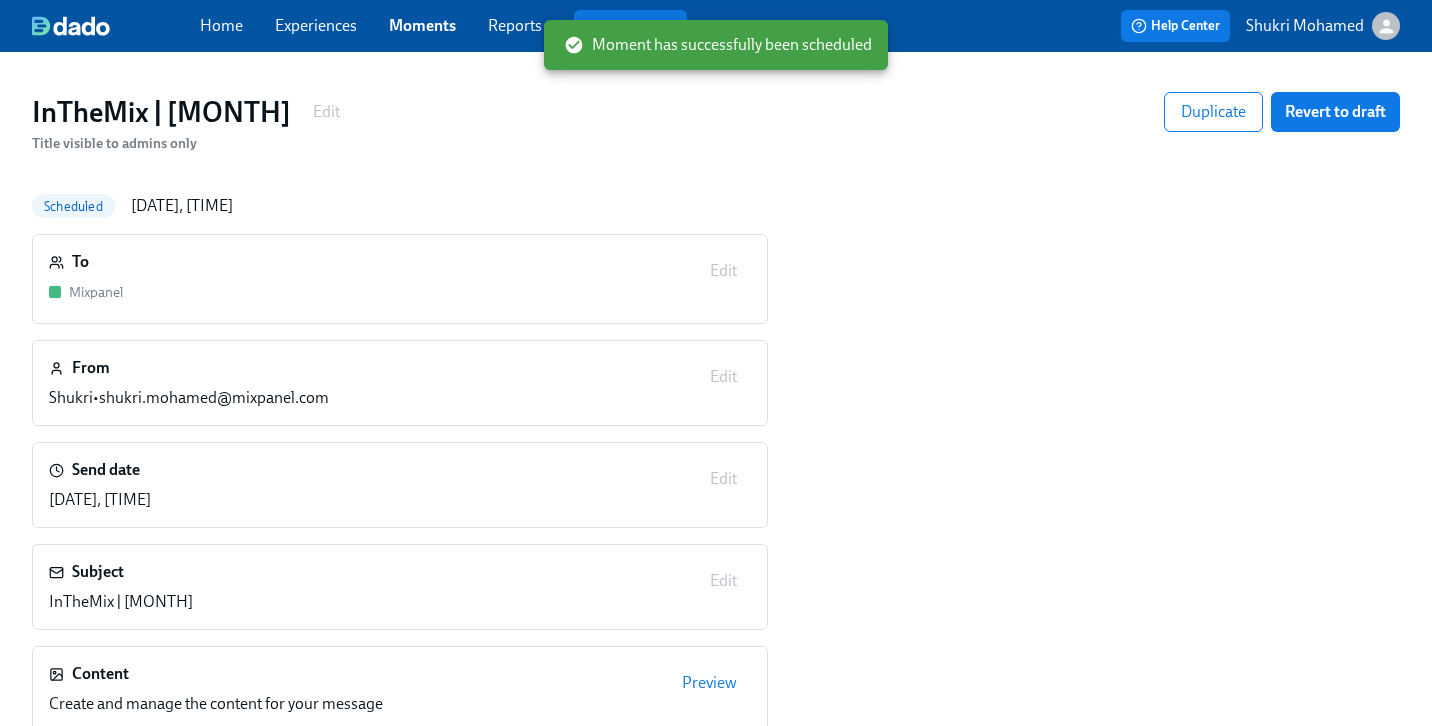 click on "Revert to draft" at bounding box center (1335, 112) 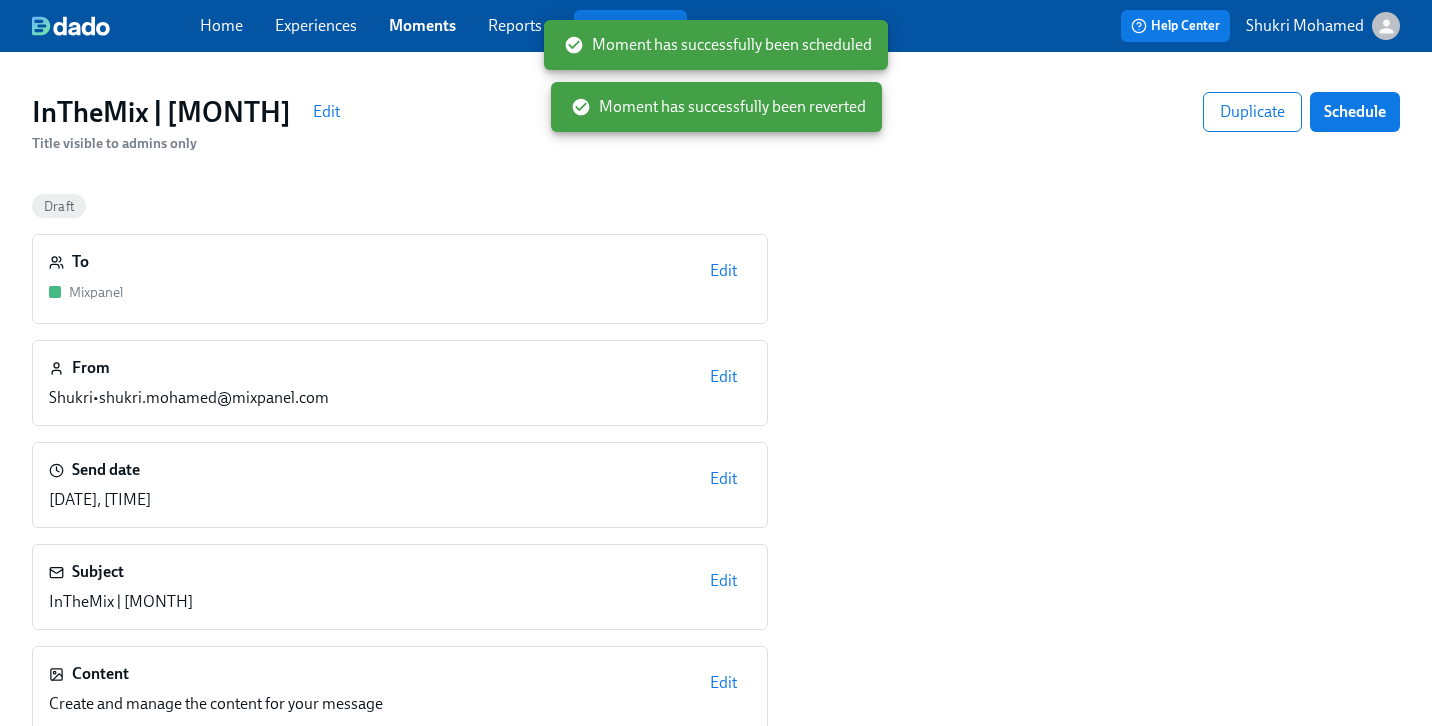 click on "Edit" at bounding box center (723, 479) 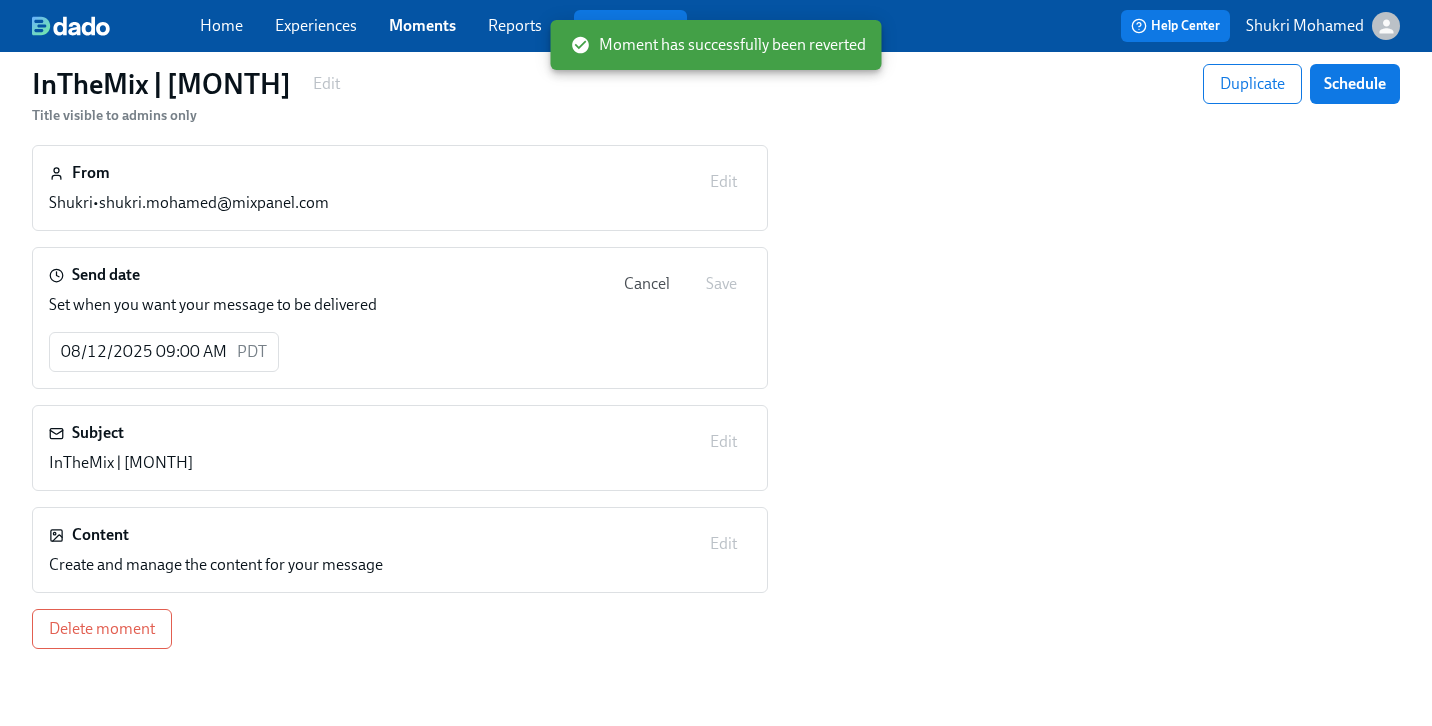 scroll, scrollTop: 198, scrollLeft: 0, axis: vertical 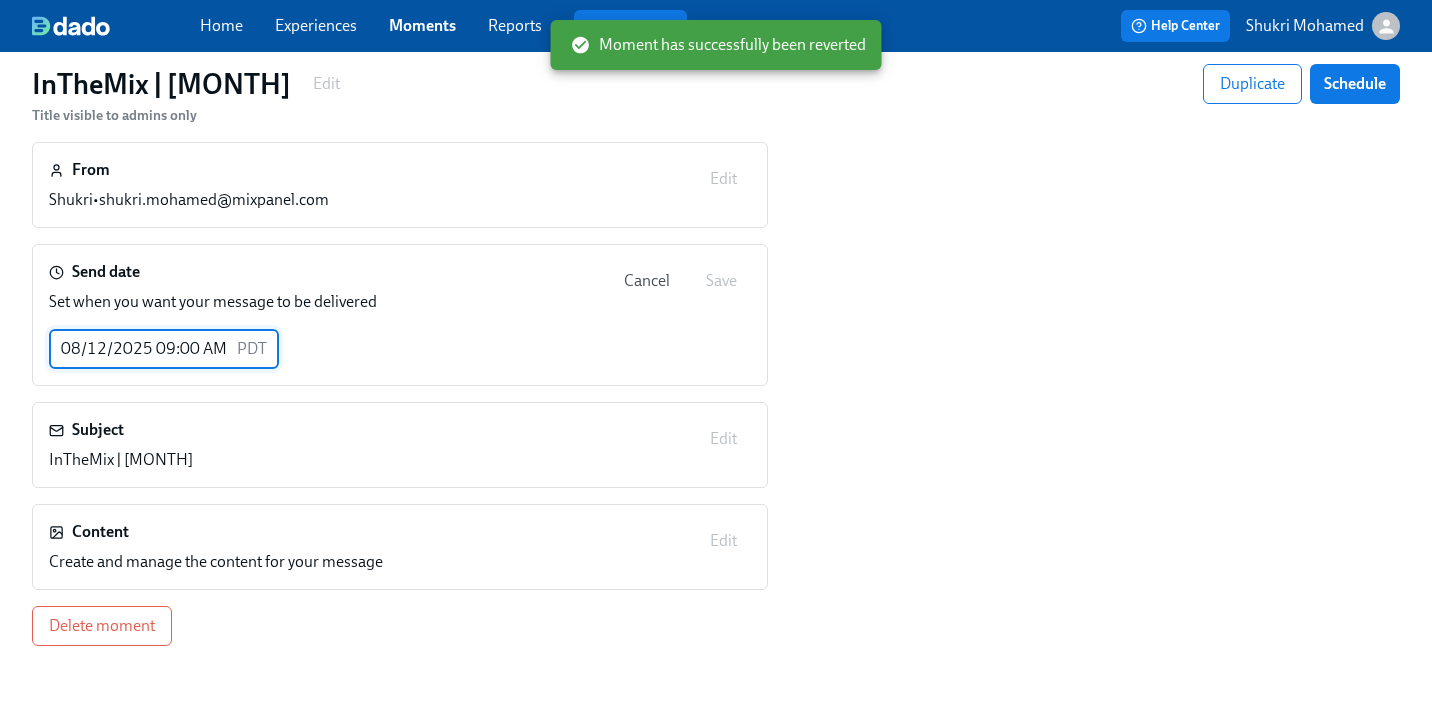 click on "08/12/2025 09:00 AM" at bounding box center (139, 349) 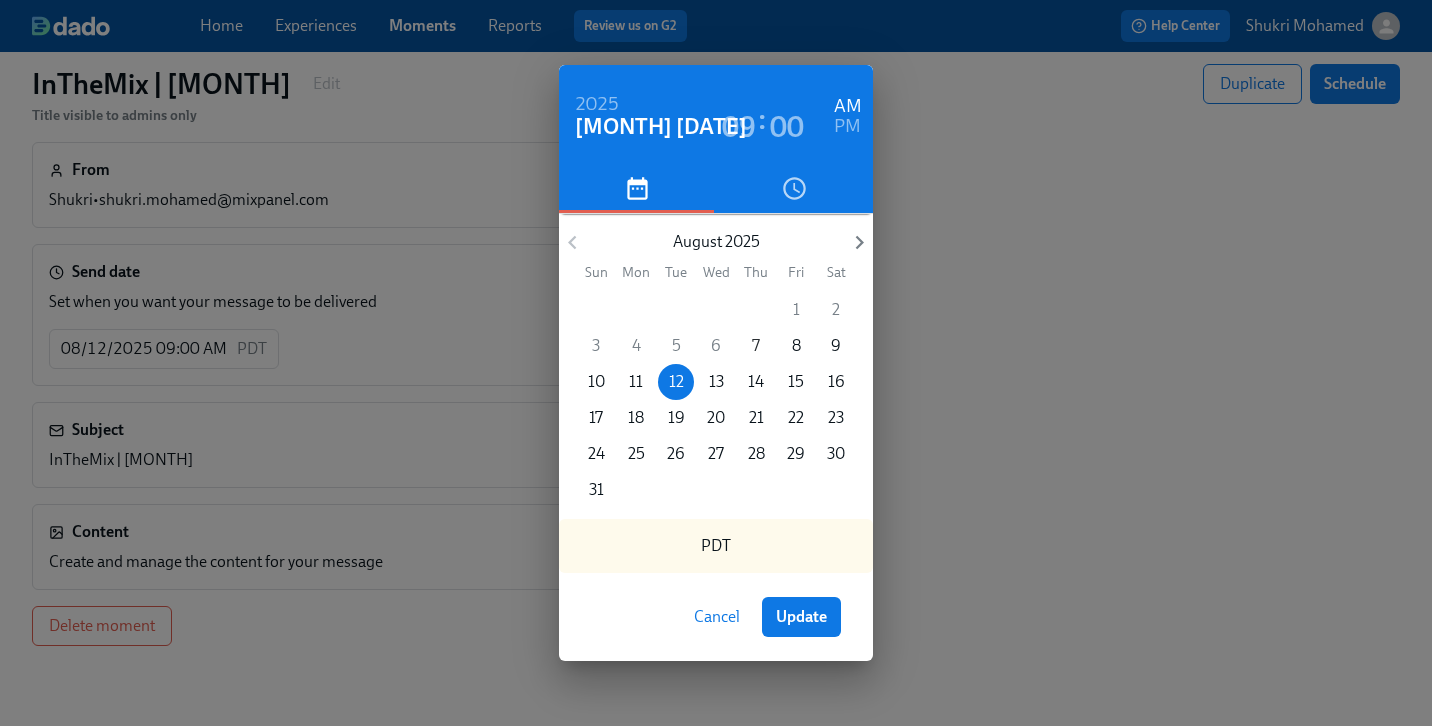 click on "7" at bounding box center (756, 346) 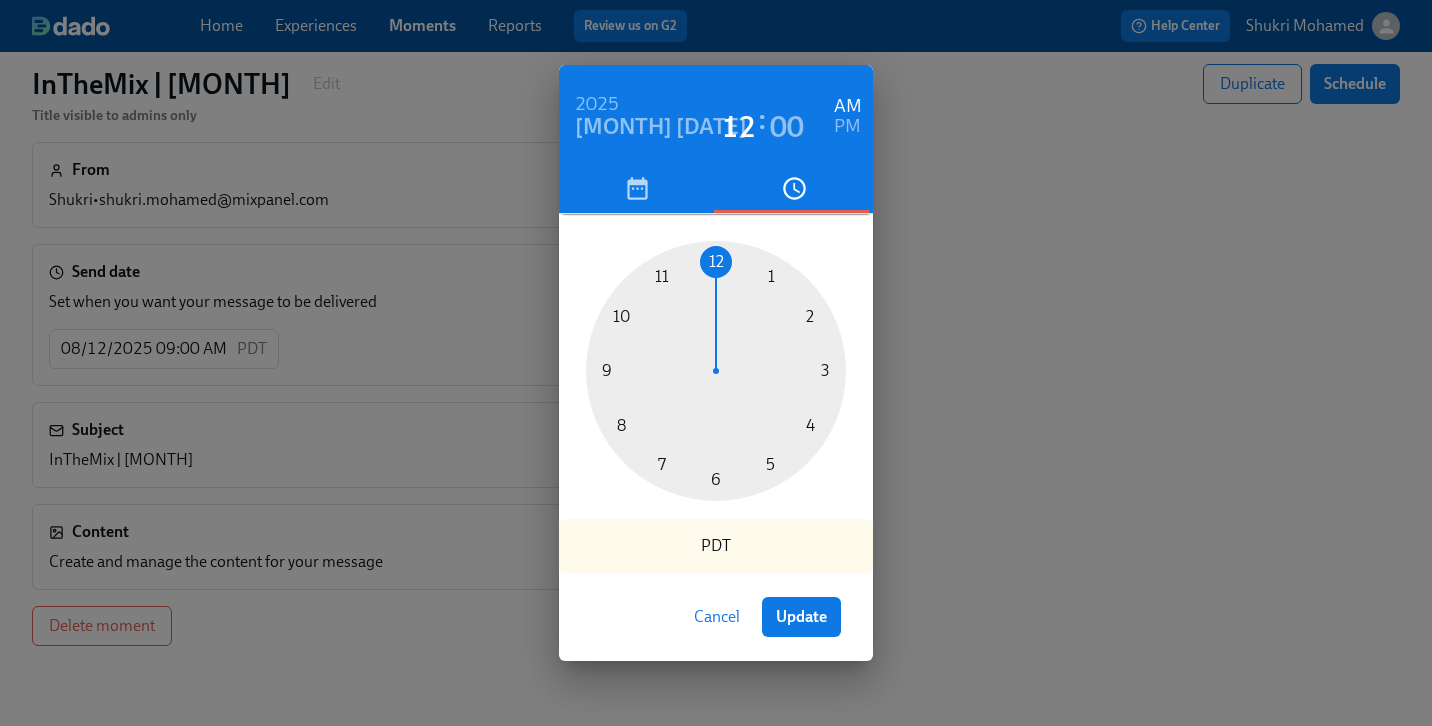 drag, startPoint x: 606, startPoint y: 368, endPoint x: 714, endPoint y: 279, distance: 139.94641 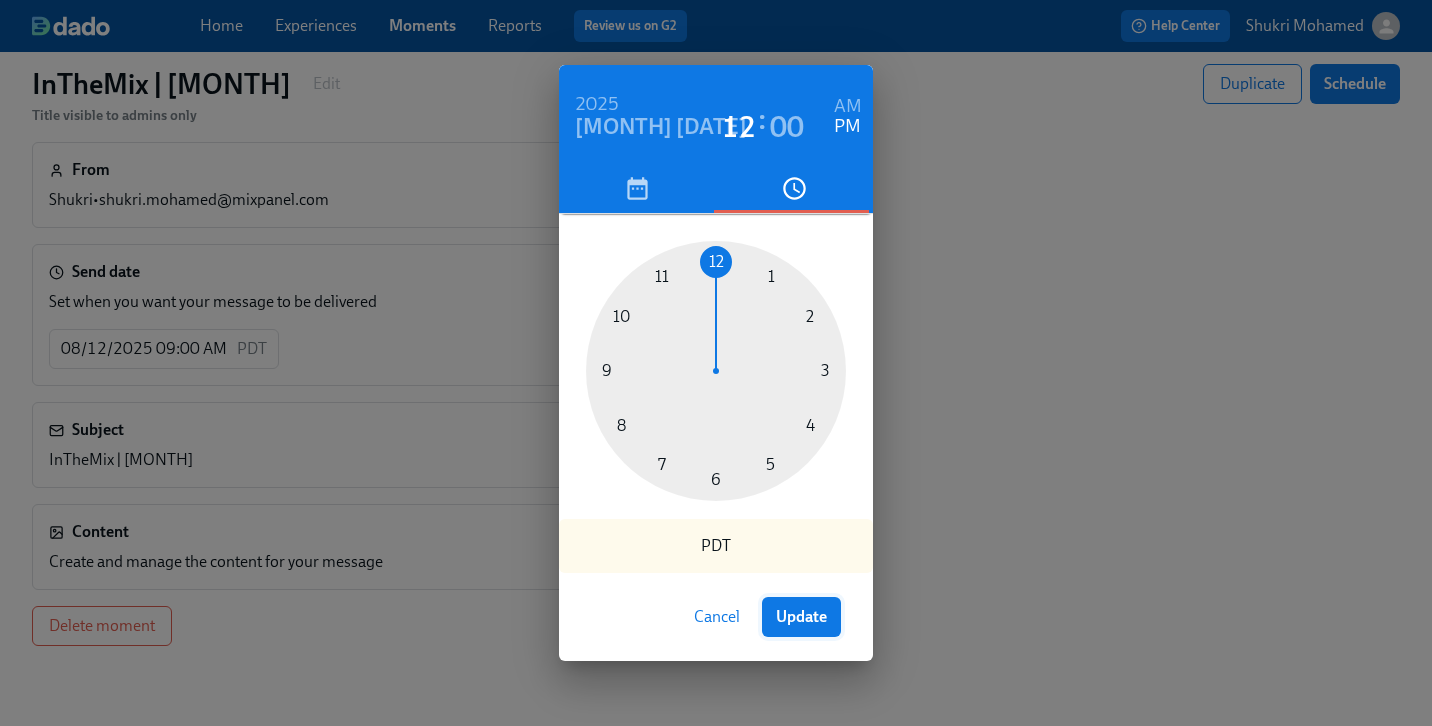 click on "Update" at bounding box center (801, 617) 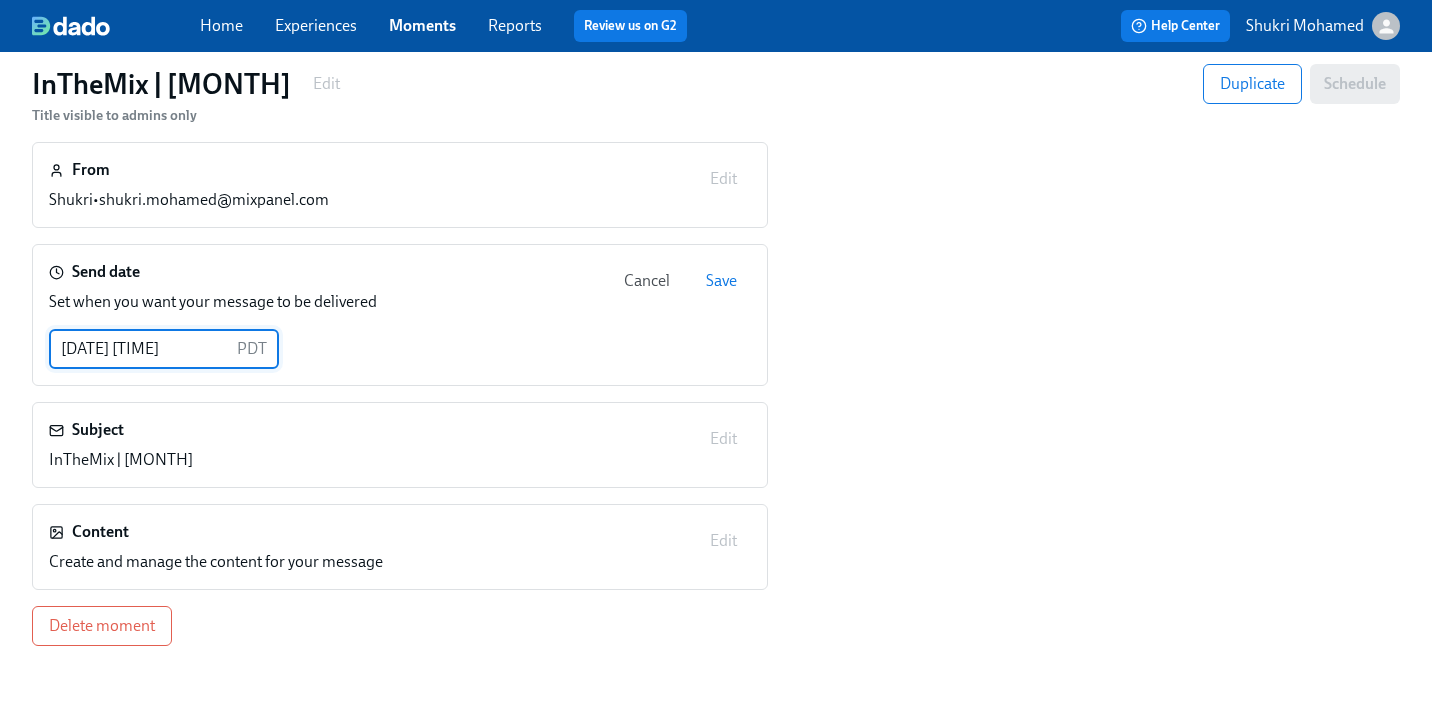 click on "Save" at bounding box center (721, 281) 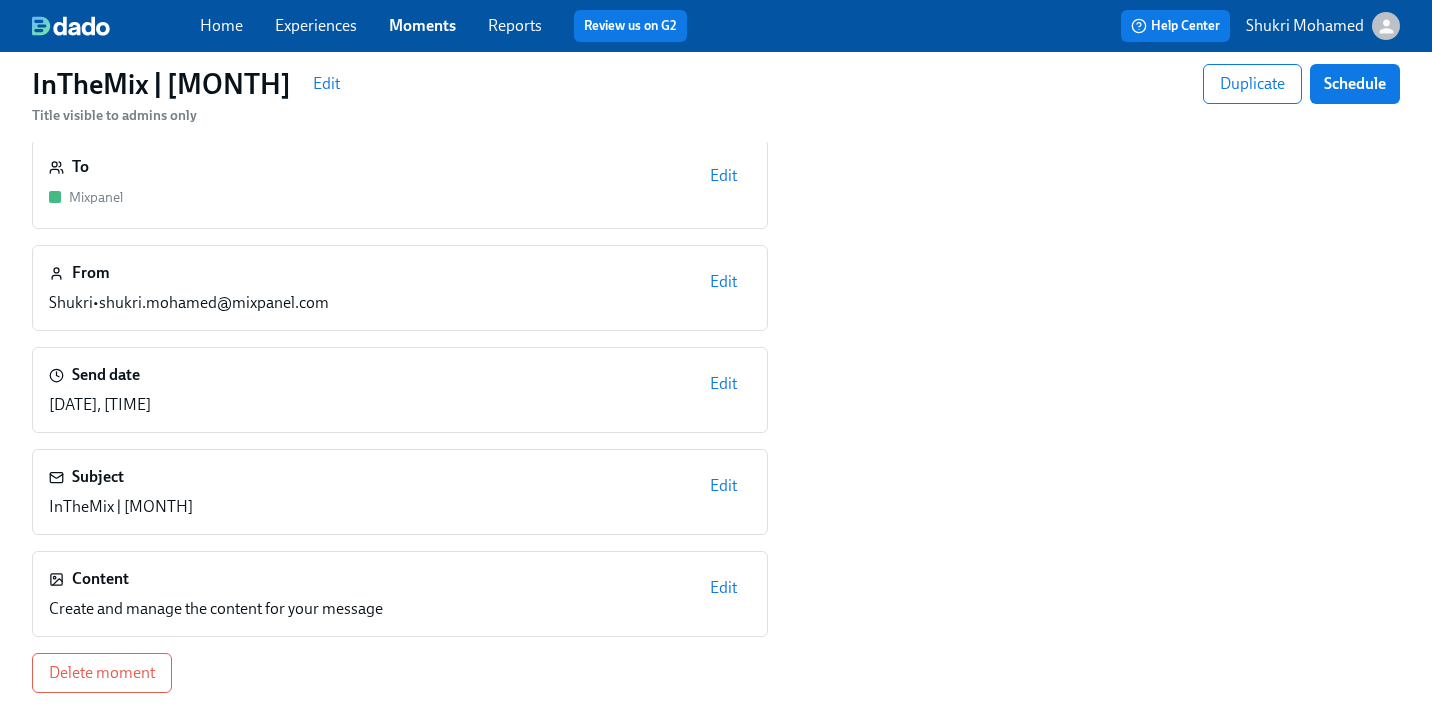 scroll, scrollTop: 0, scrollLeft: 0, axis: both 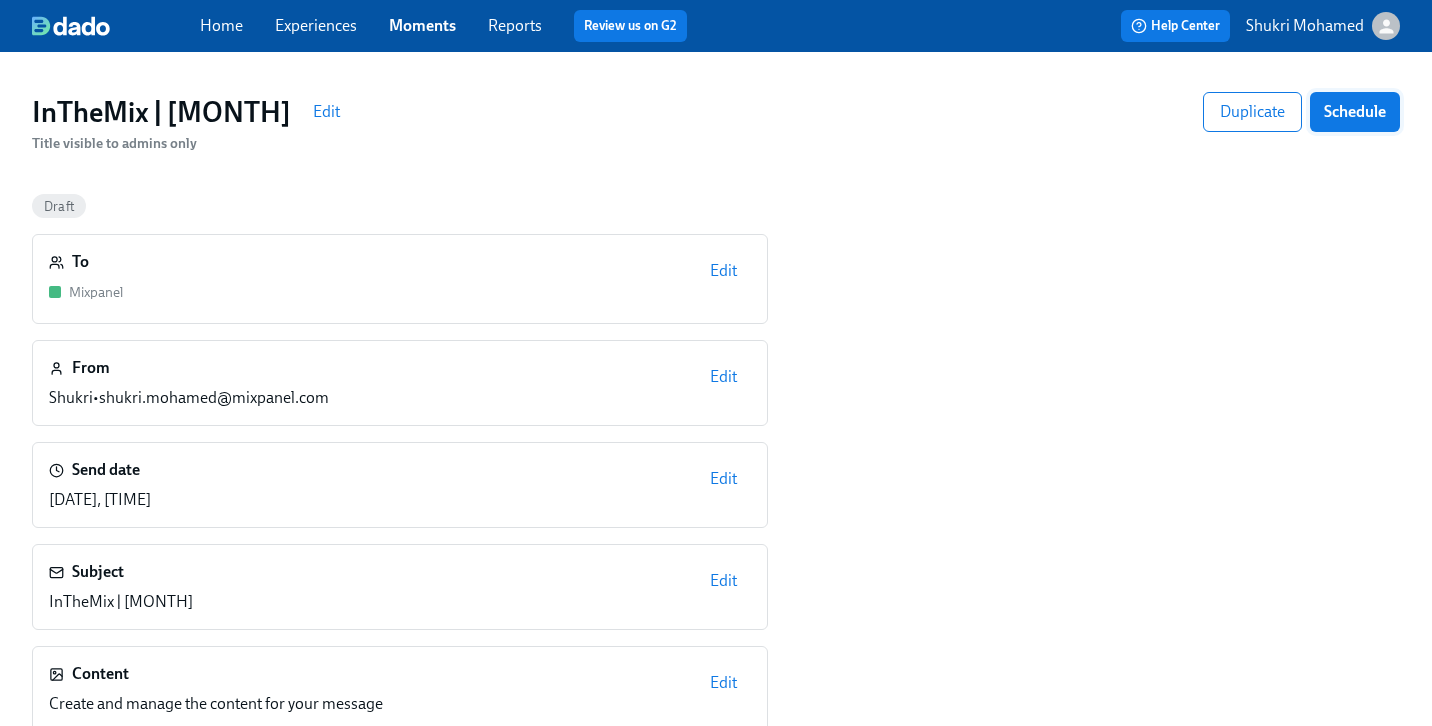 click on "Schedule" at bounding box center [1355, 112] 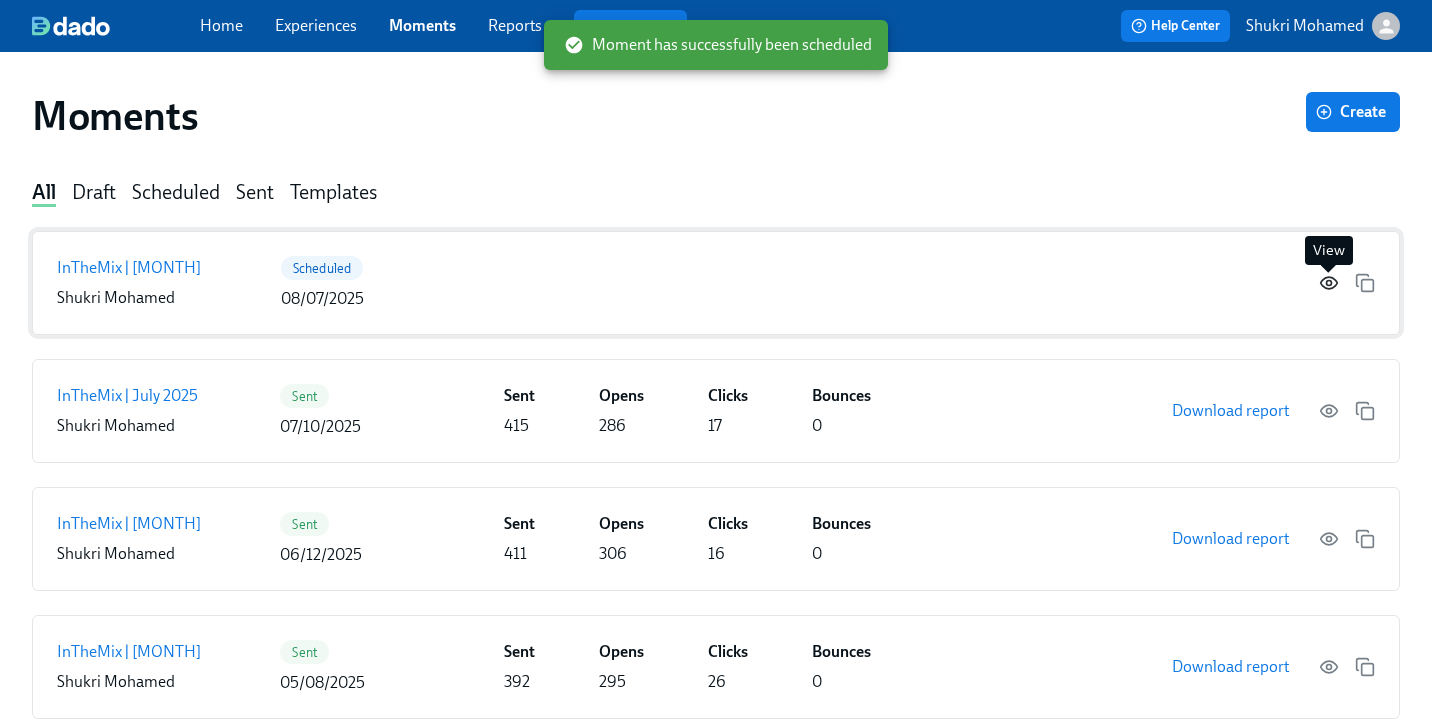 click 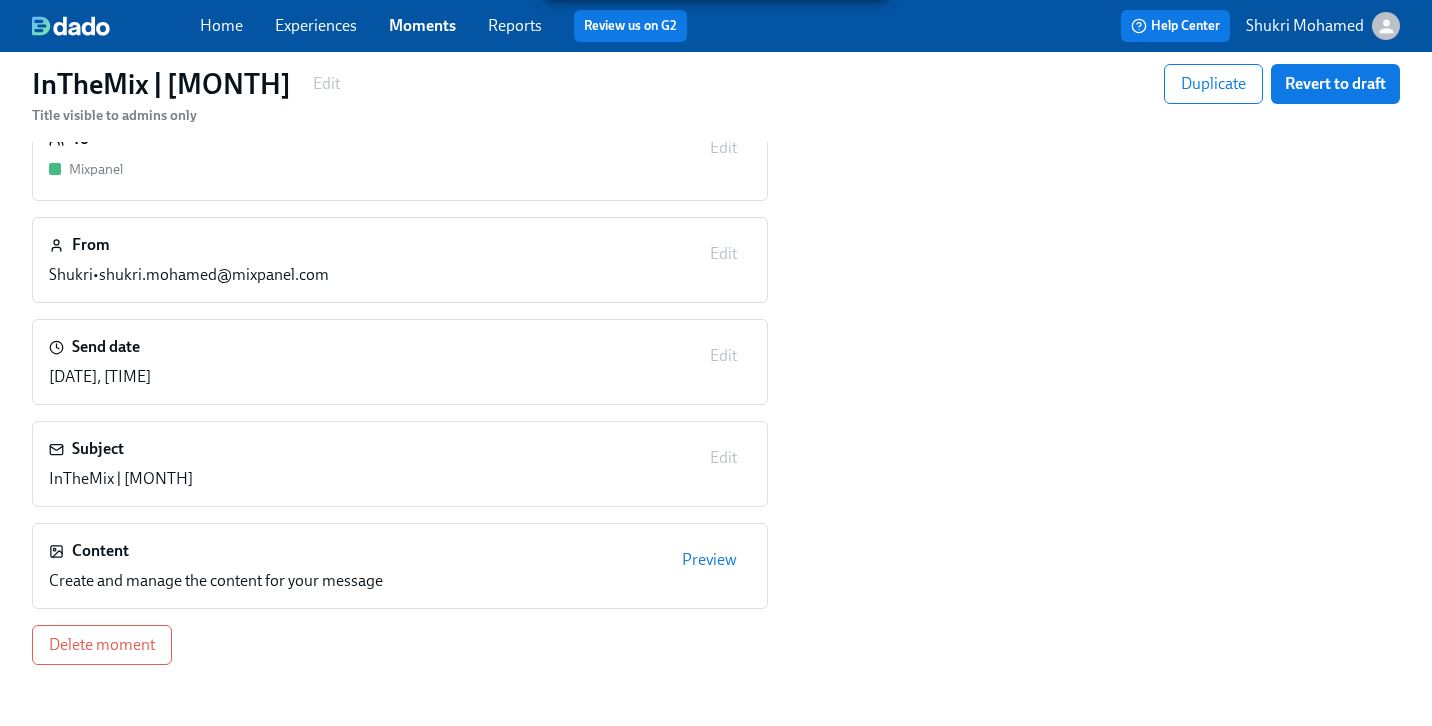 scroll, scrollTop: 174, scrollLeft: 0, axis: vertical 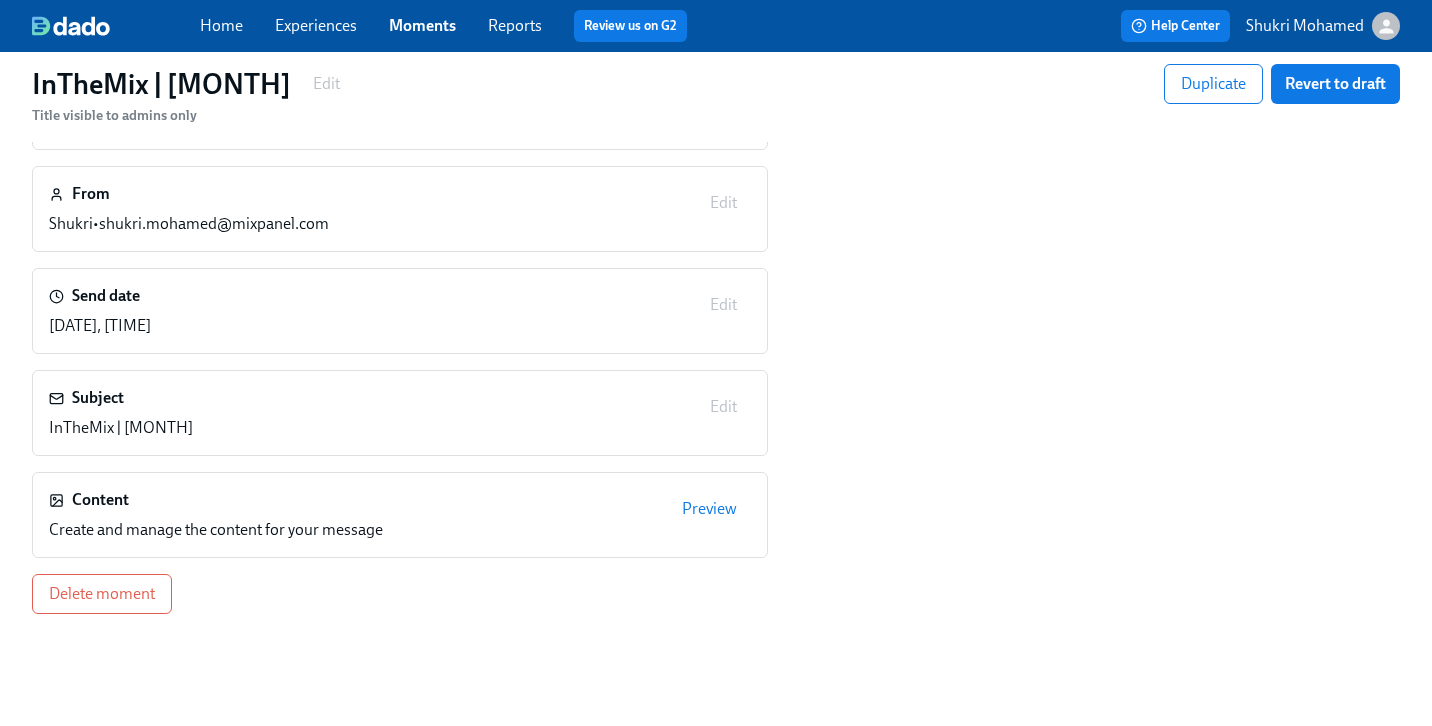 click on "Preview" at bounding box center (709, 509) 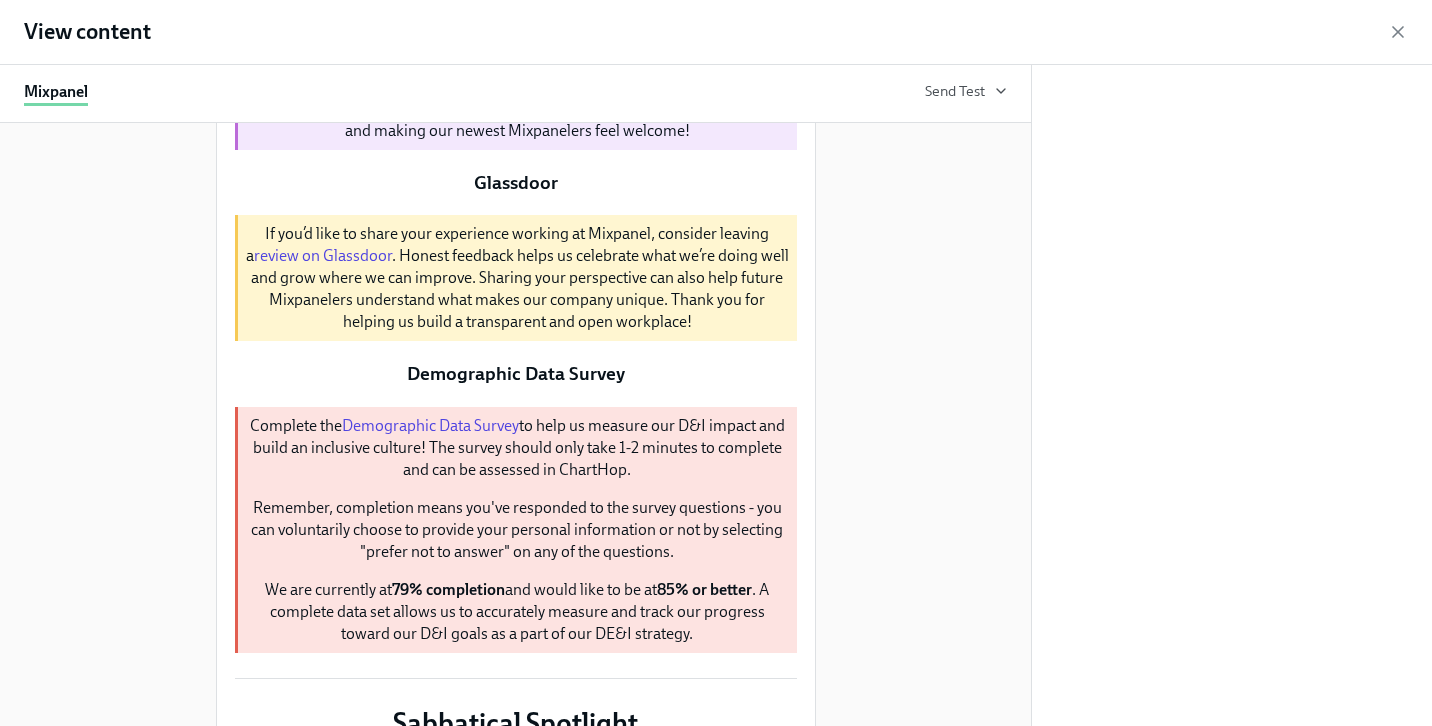 scroll, scrollTop: 0, scrollLeft: 0, axis: both 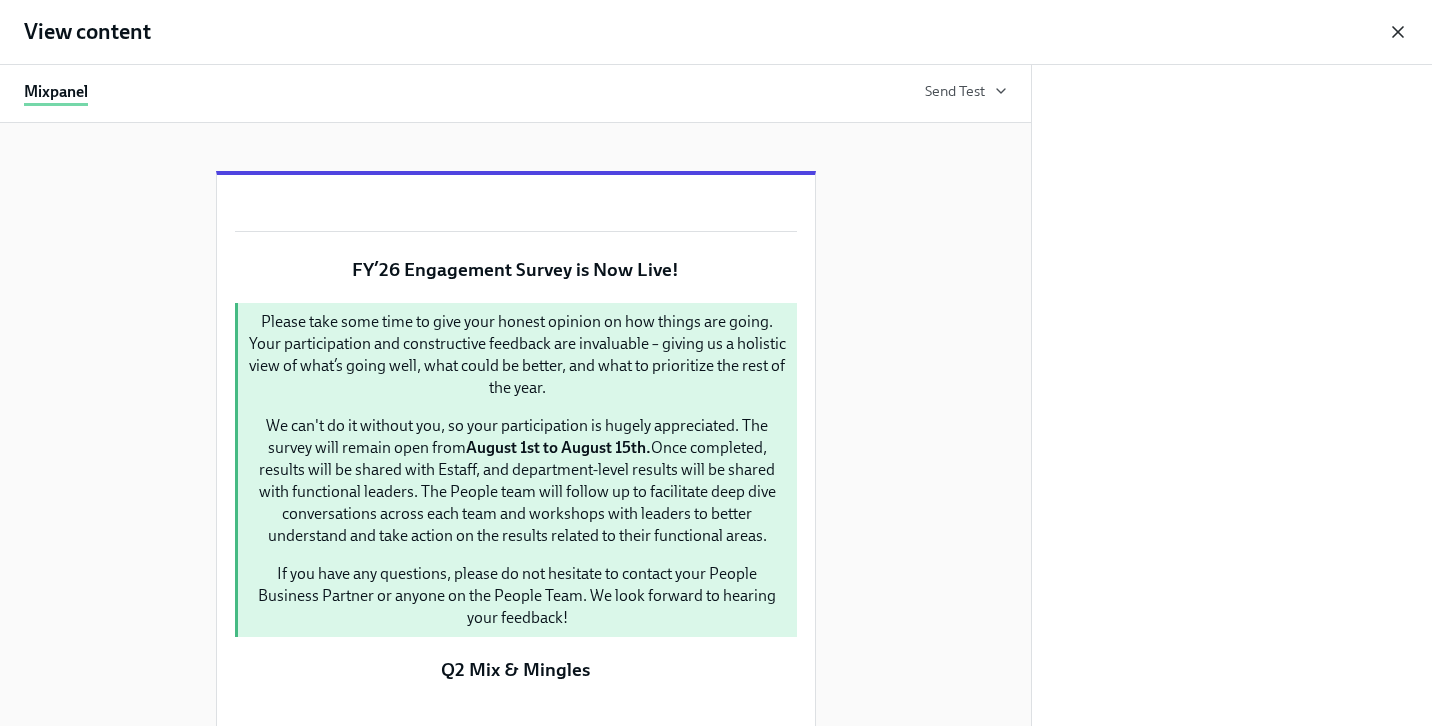 click 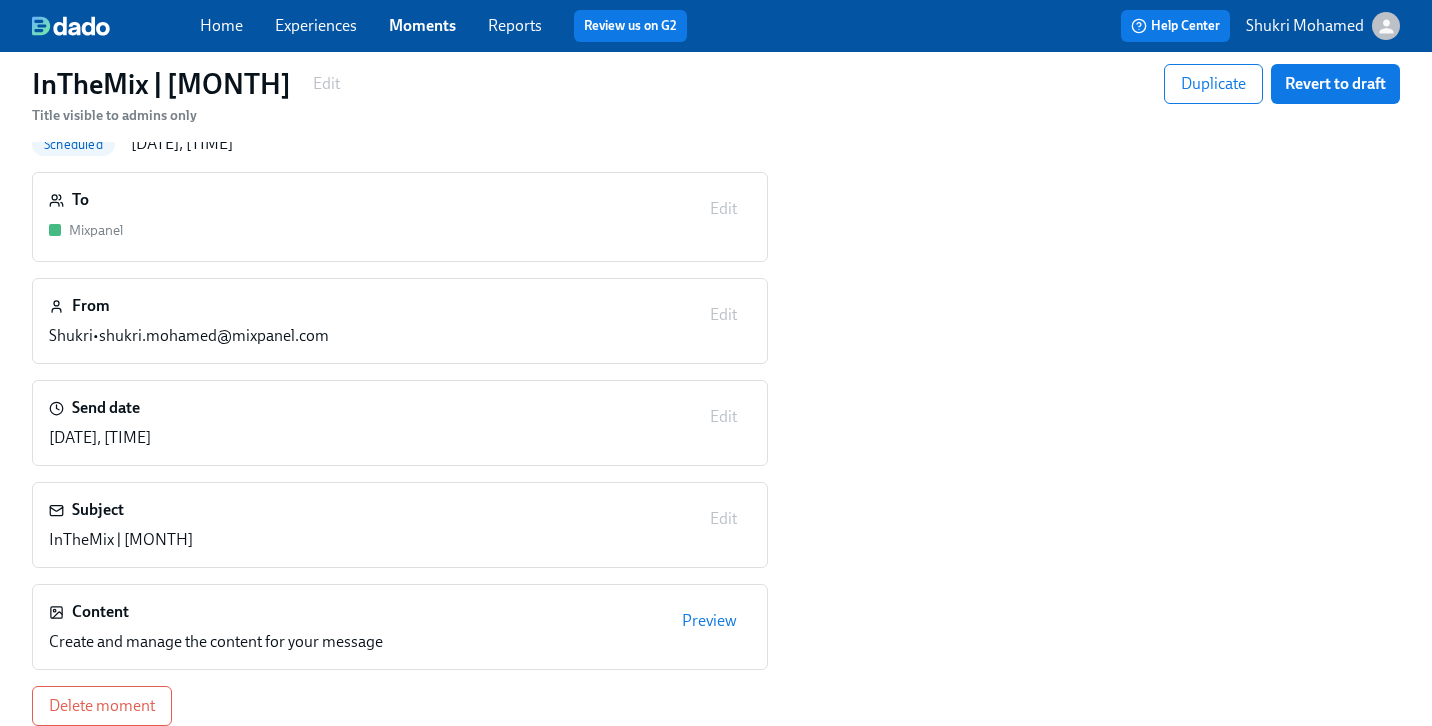 scroll, scrollTop: 0, scrollLeft: 0, axis: both 